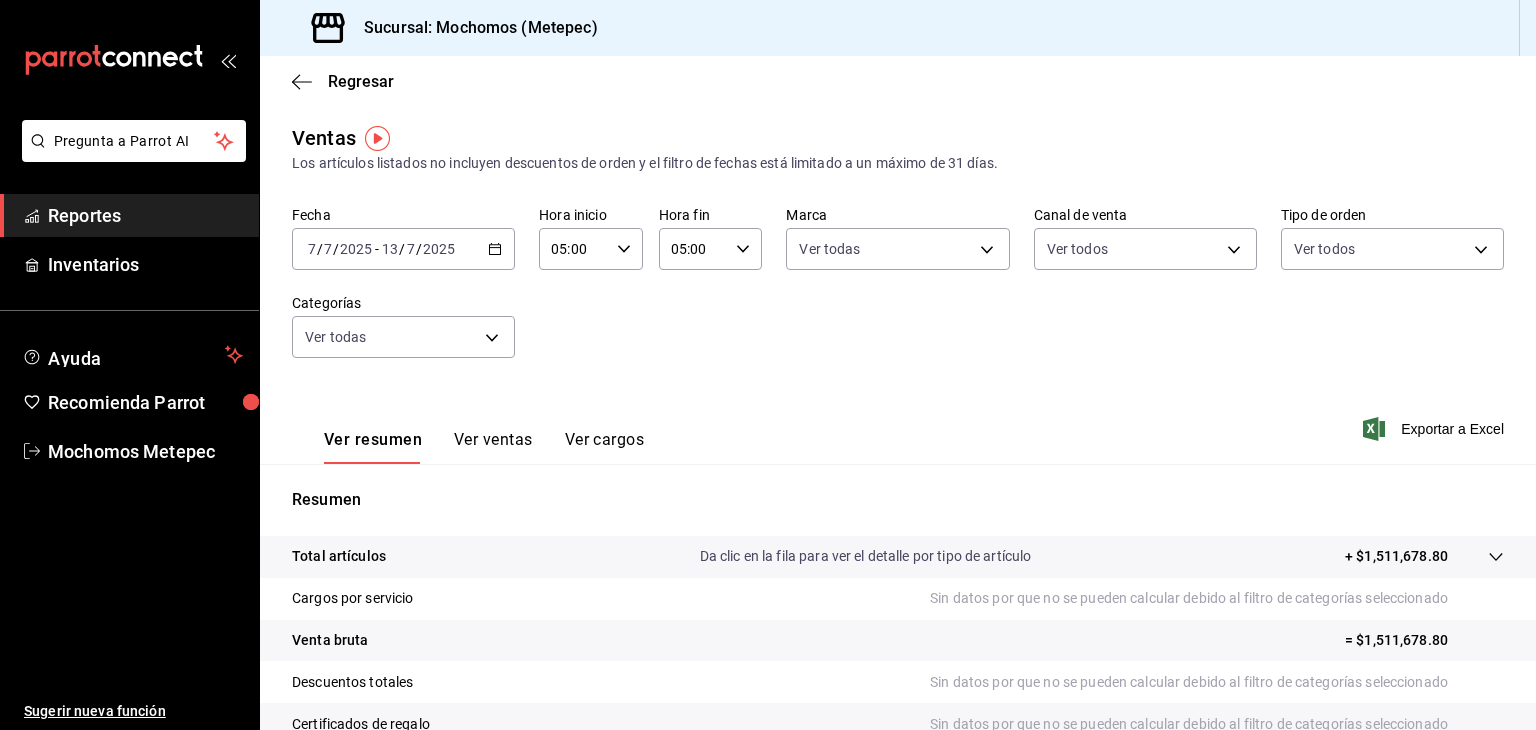 scroll, scrollTop: 0, scrollLeft: 0, axis: both 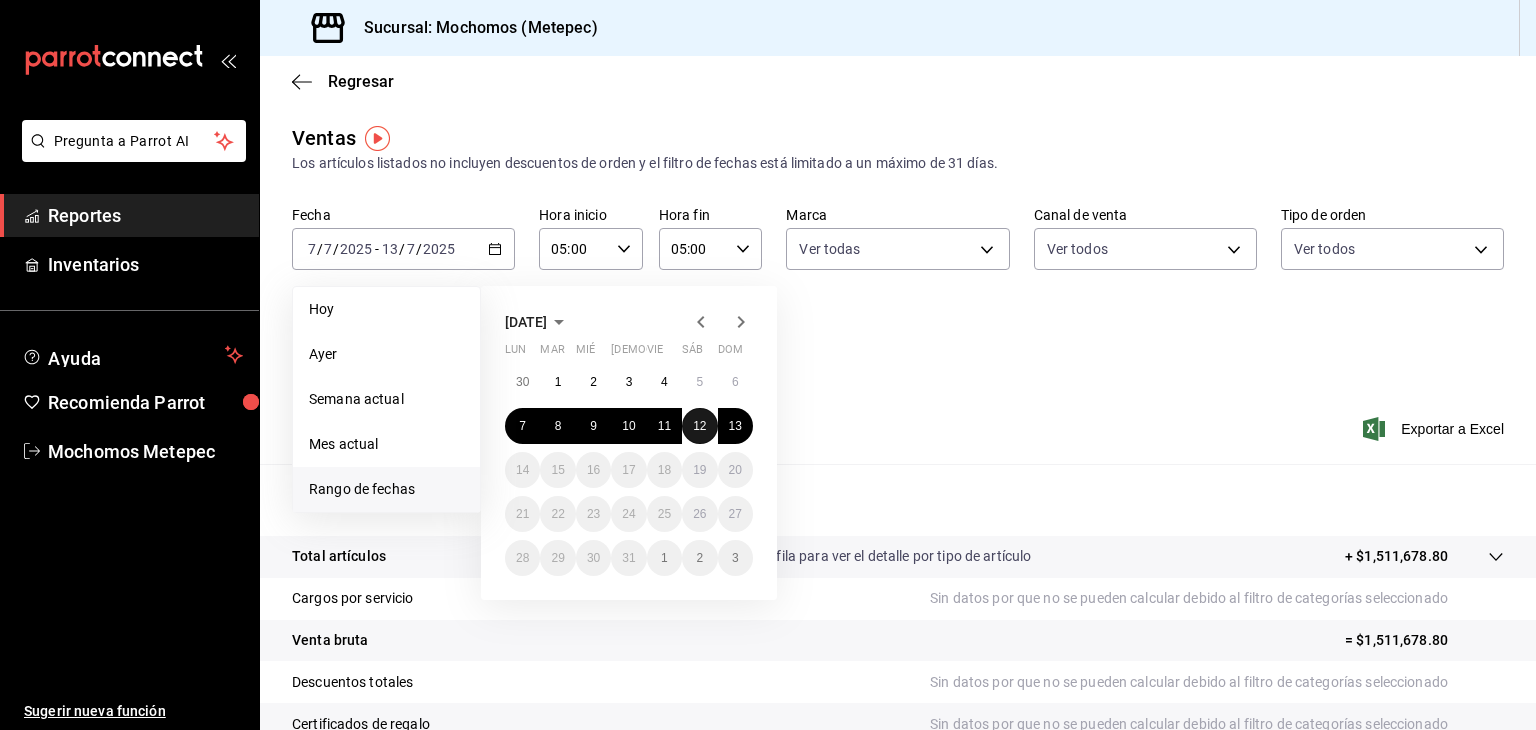 click on "12" at bounding box center (699, 426) 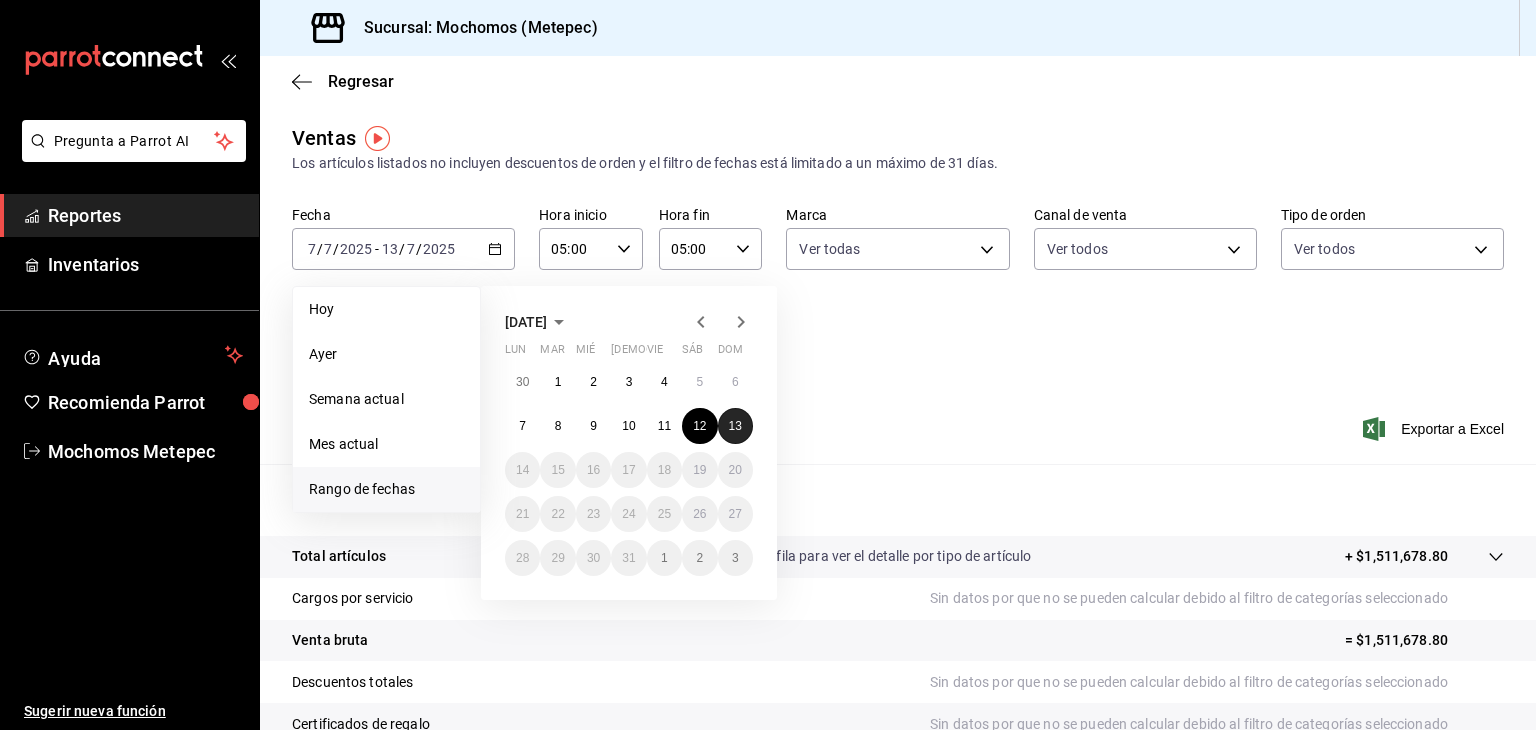 click on "13" at bounding box center [735, 426] 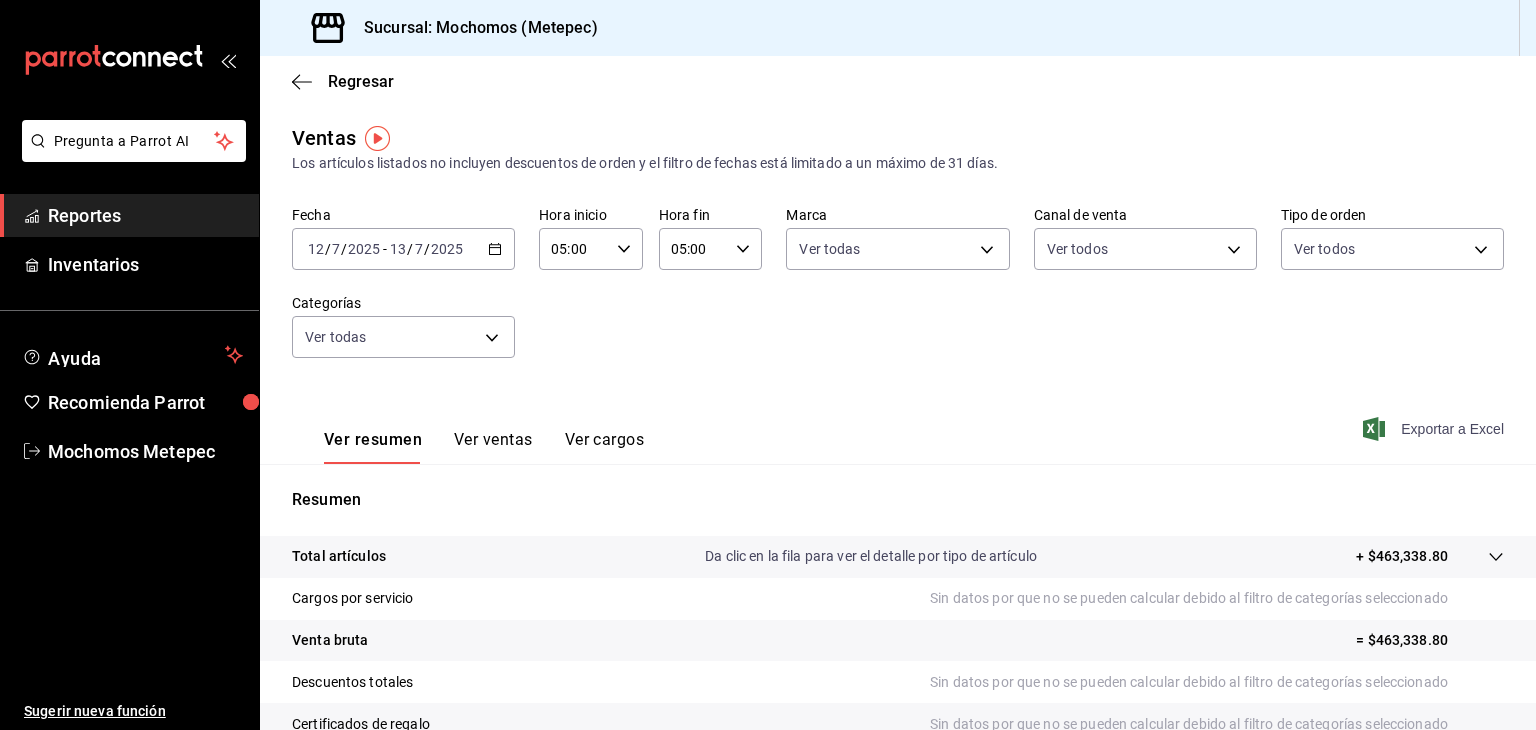 click on "Exportar a Excel" at bounding box center [1435, 429] 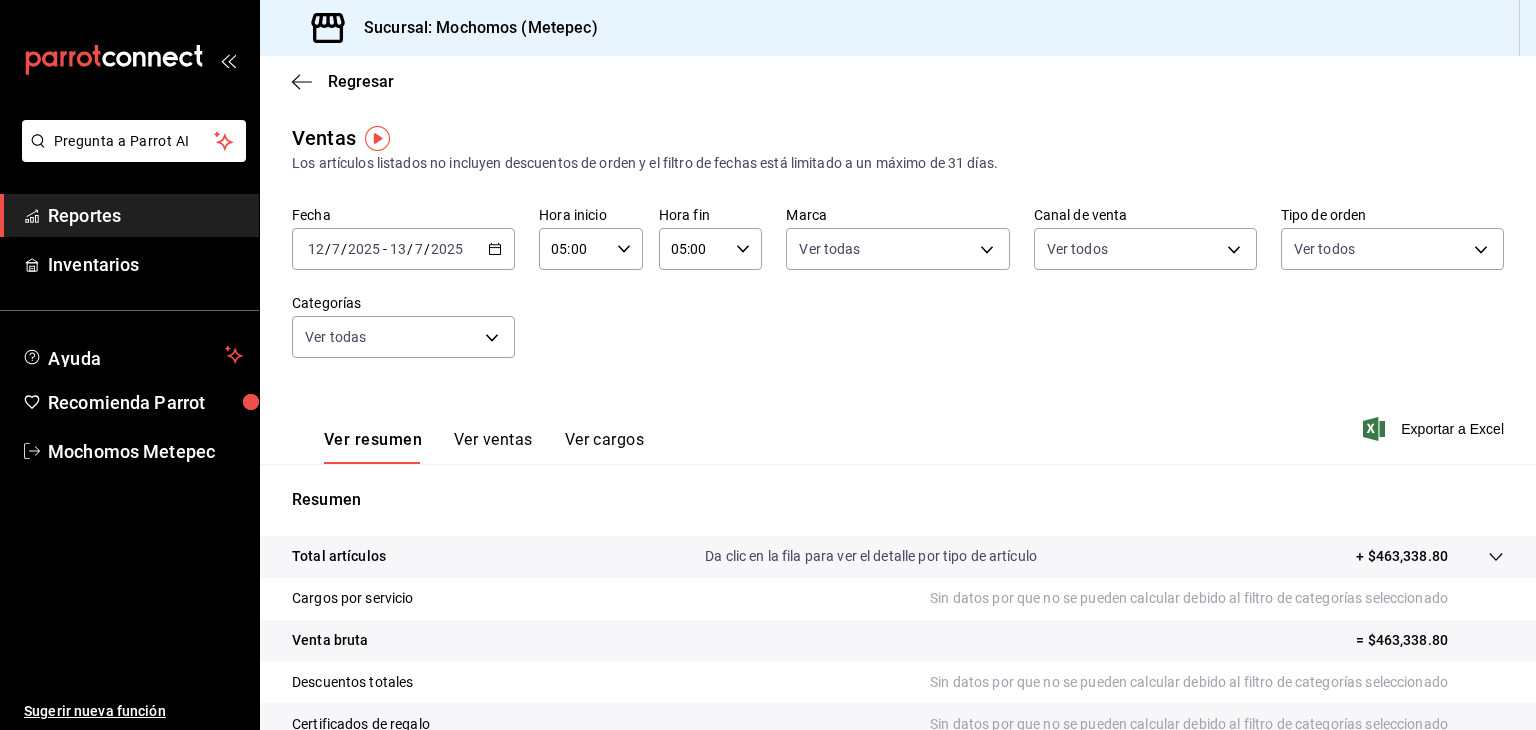 click on "Reportes" at bounding box center [145, 215] 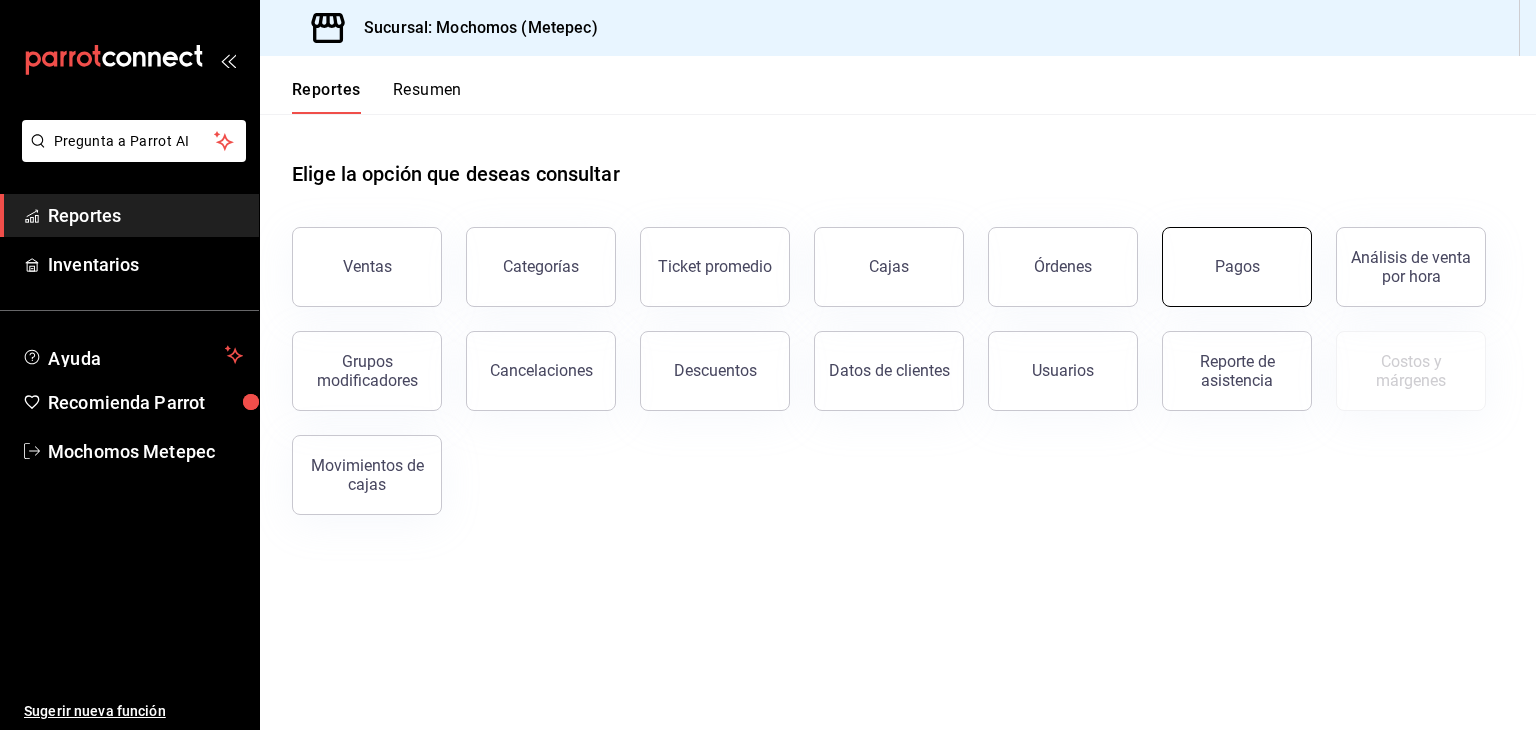 click on "Pagos" at bounding box center [1237, 267] 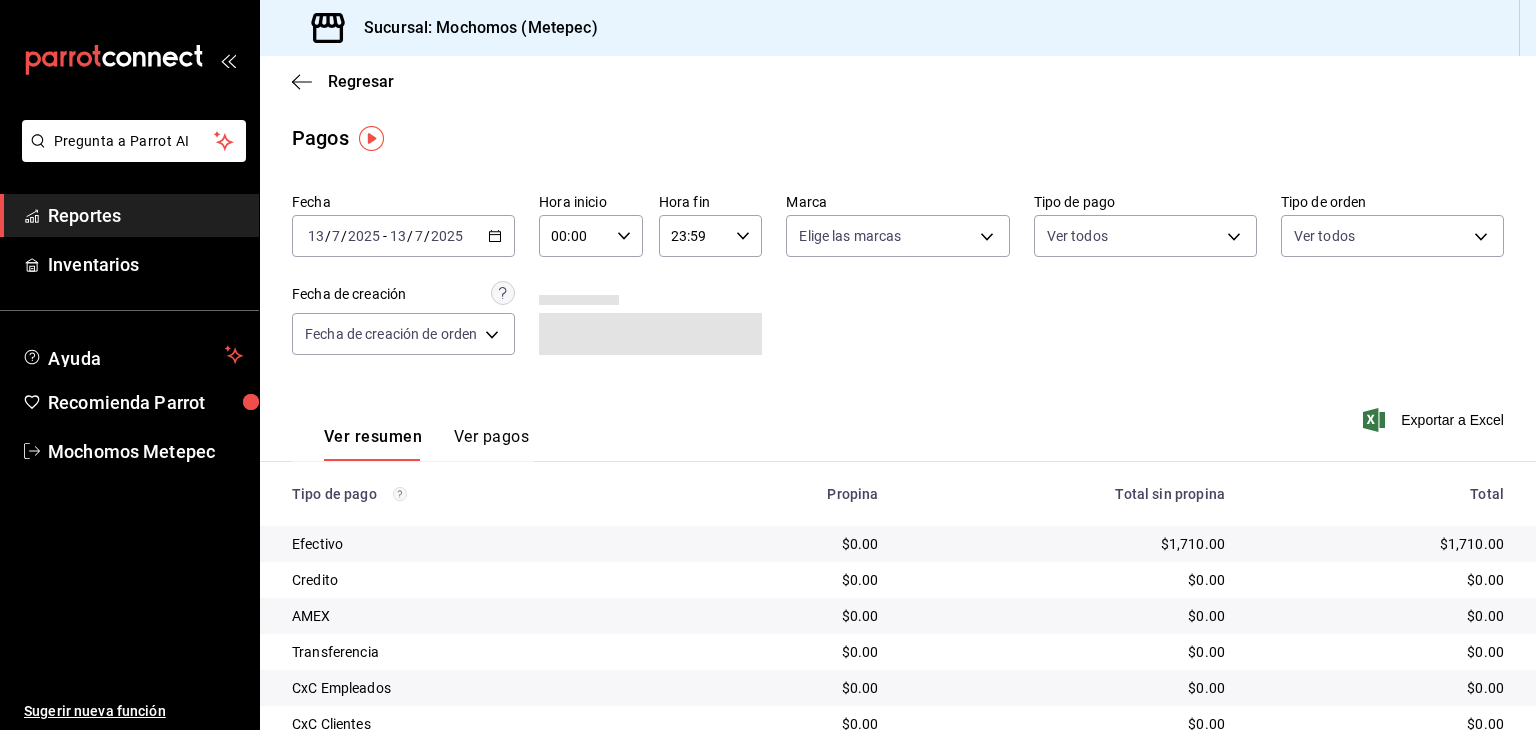 click on "[DATE] [DATE] - [DATE] [DATE]" at bounding box center [403, 236] 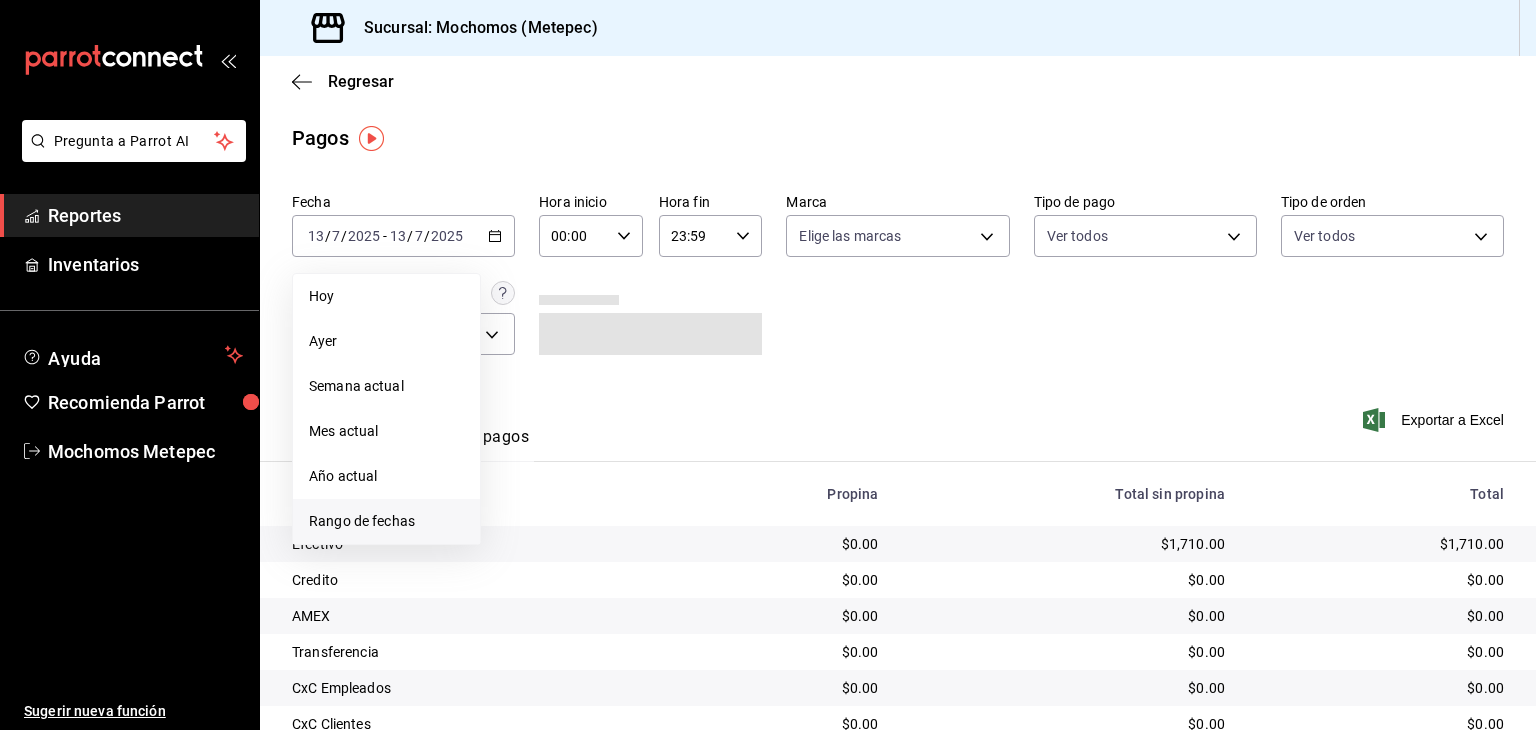 click on "Rango de fechas" at bounding box center (386, 521) 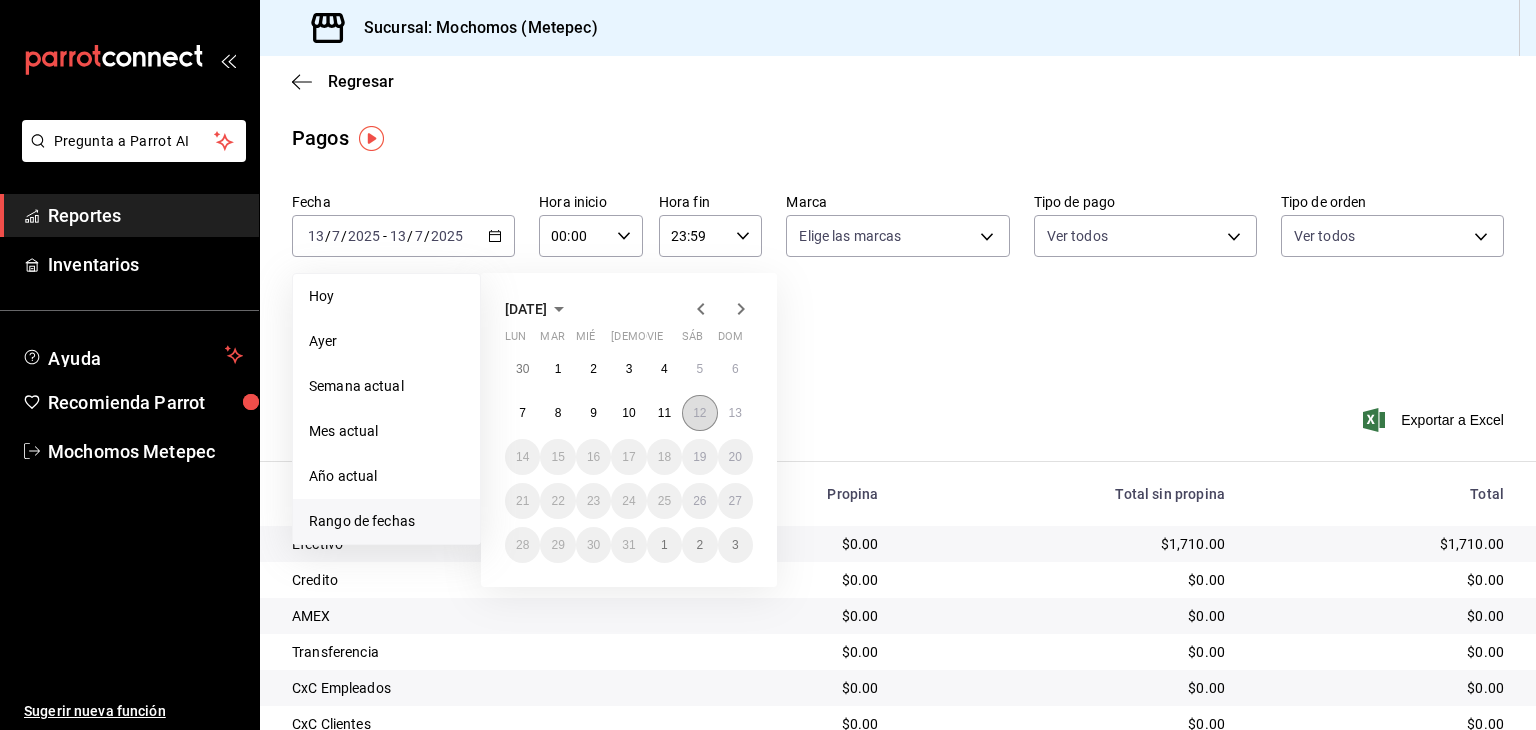 click on "12" at bounding box center [699, 413] 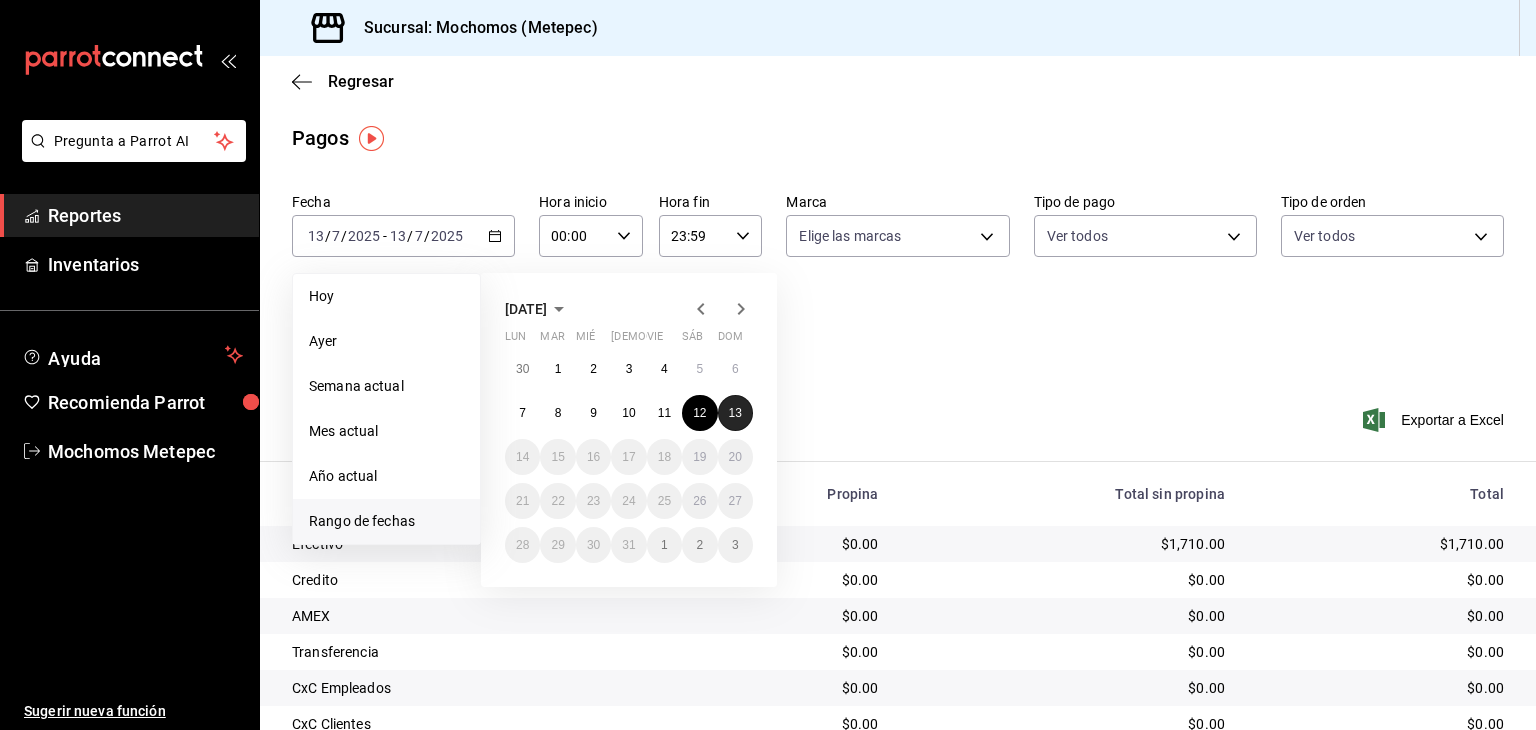 click on "13" at bounding box center (735, 413) 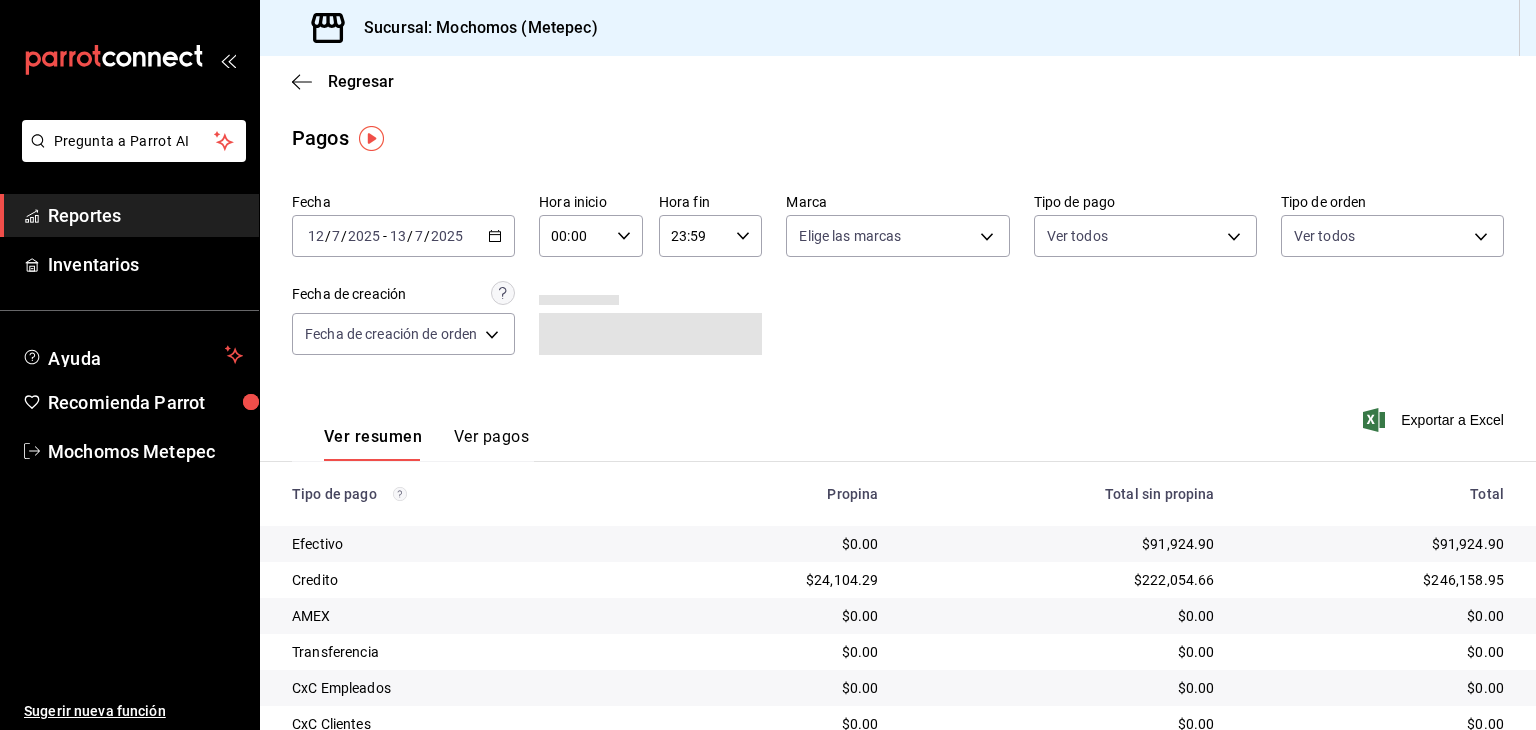 click on "00:00" at bounding box center (574, 236) 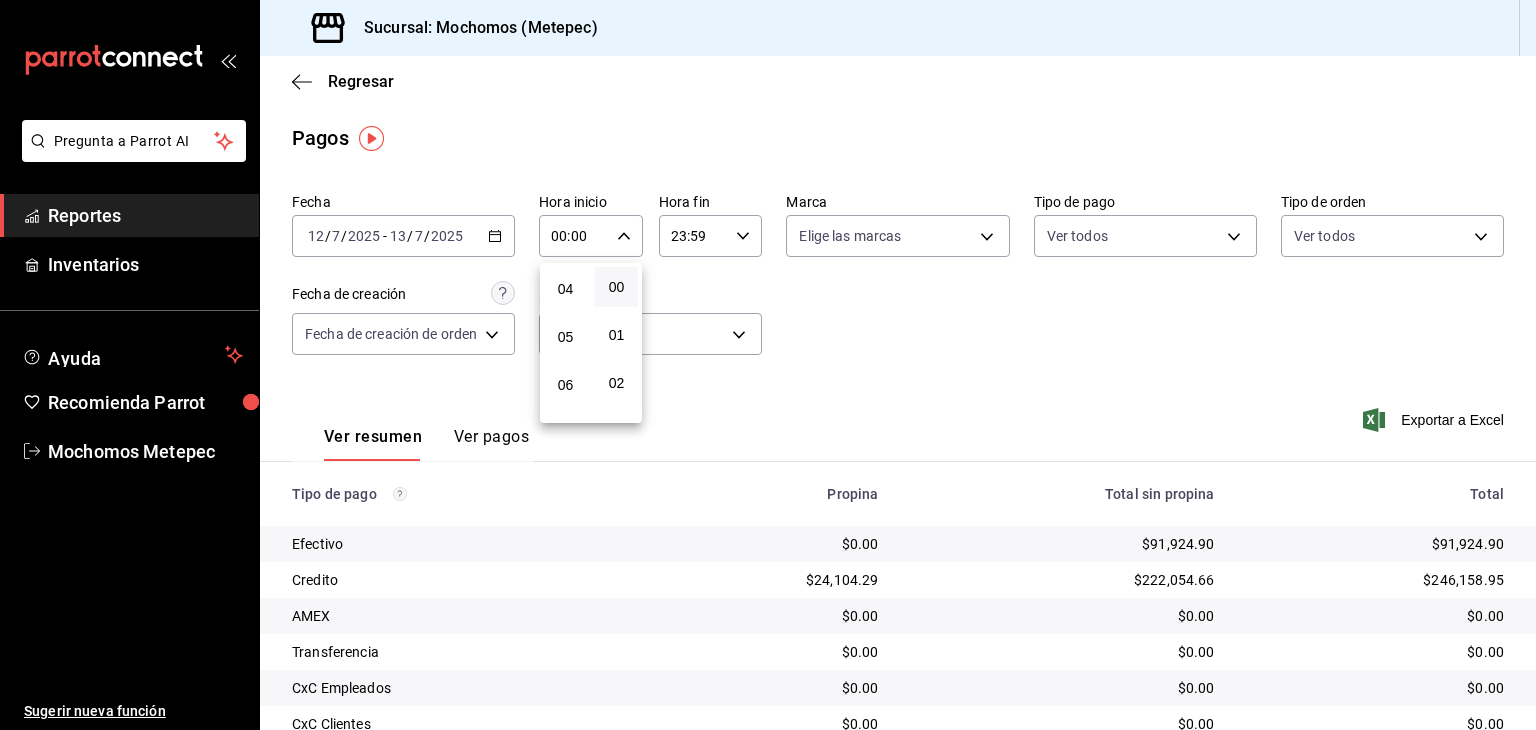 scroll, scrollTop: 191, scrollLeft: 0, axis: vertical 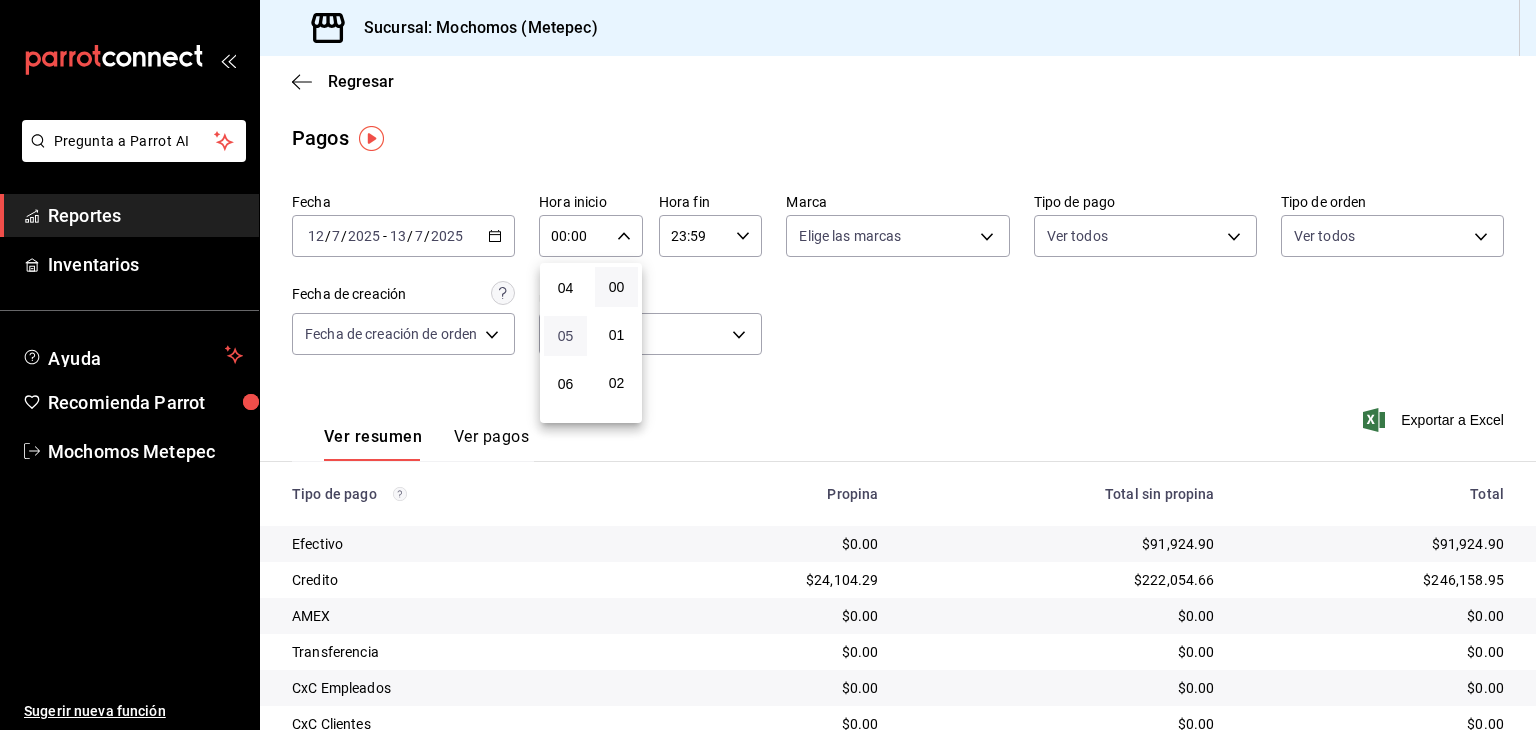 click on "05" at bounding box center [565, 336] 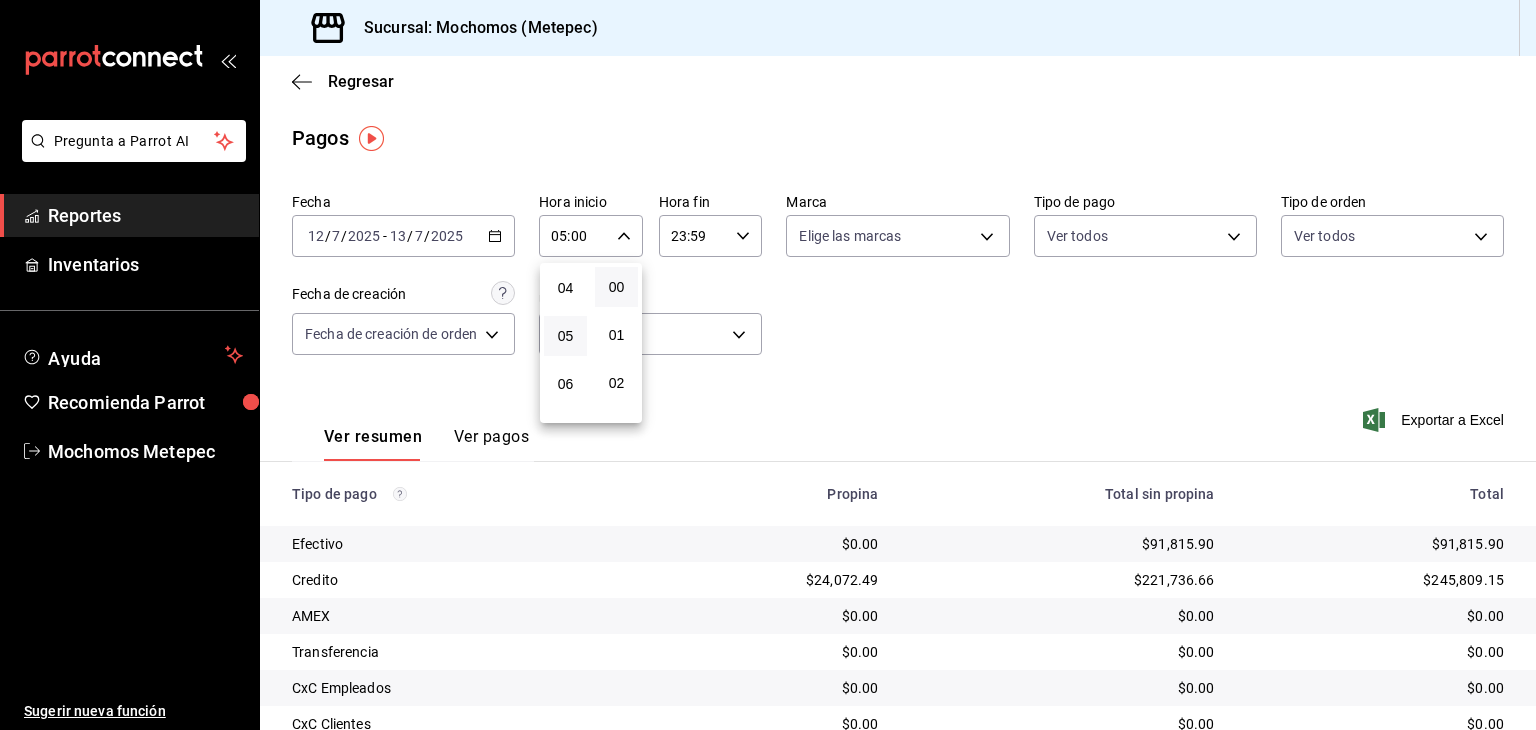click at bounding box center [768, 365] 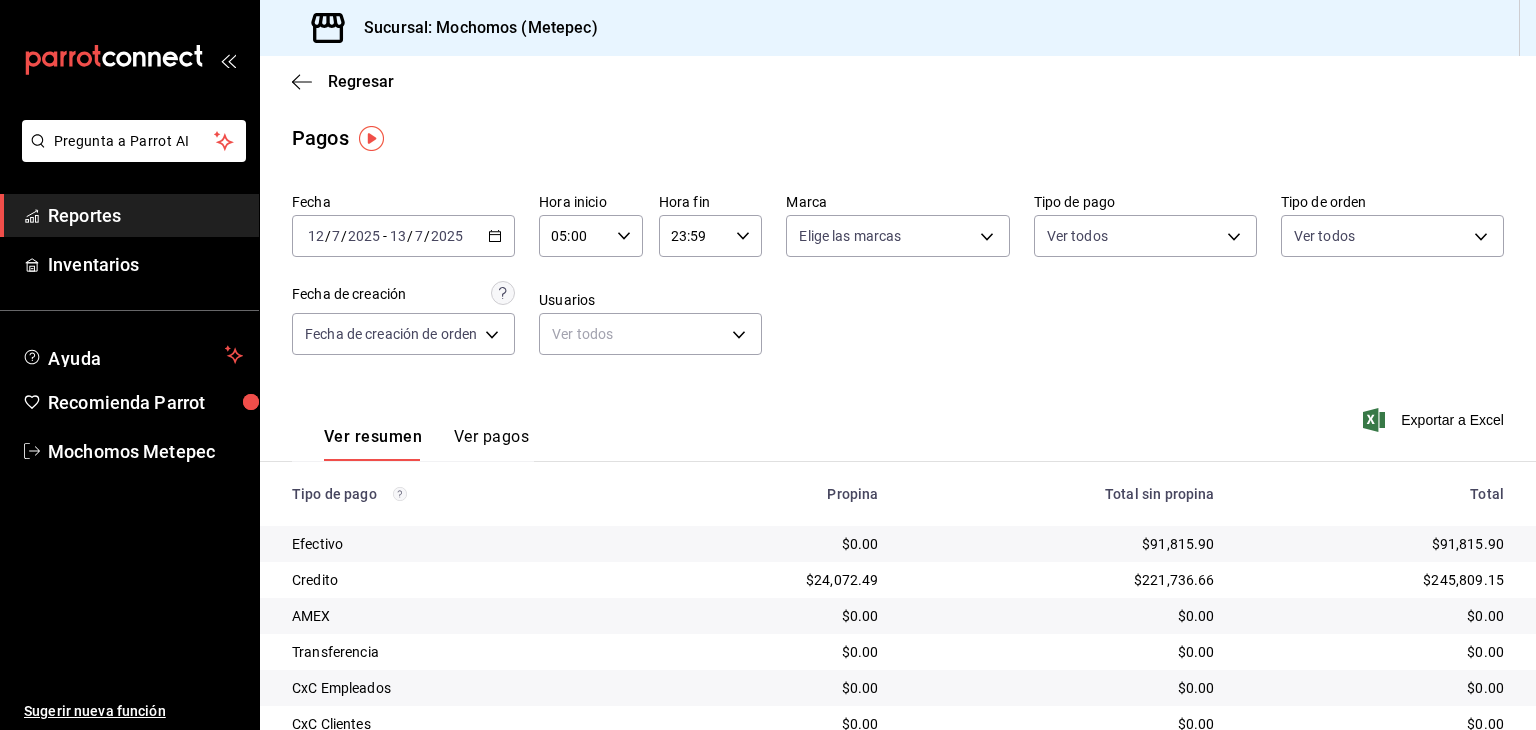 click on "23:59" at bounding box center [694, 236] 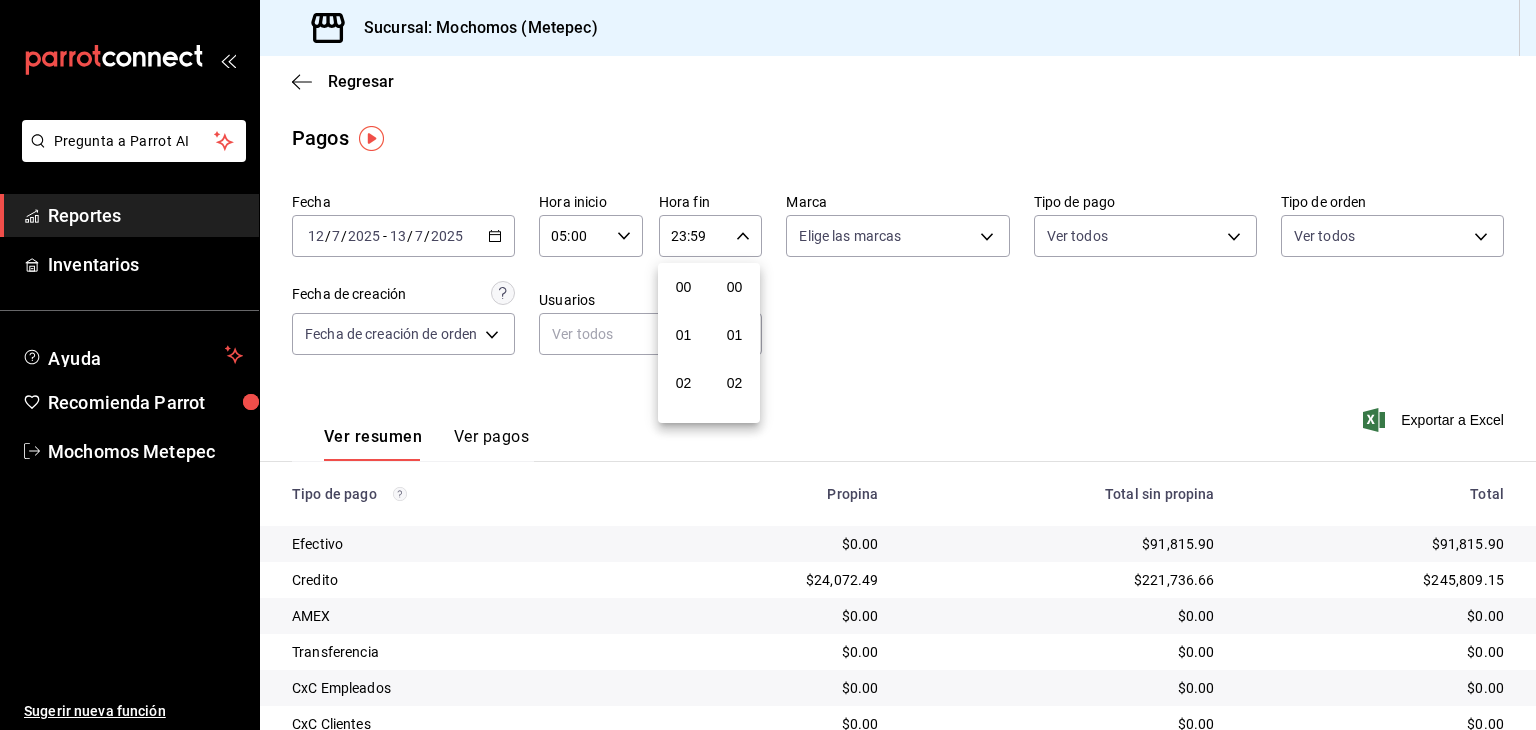 scroll, scrollTop: 1011, scrollLeft: 0, axis: vertical 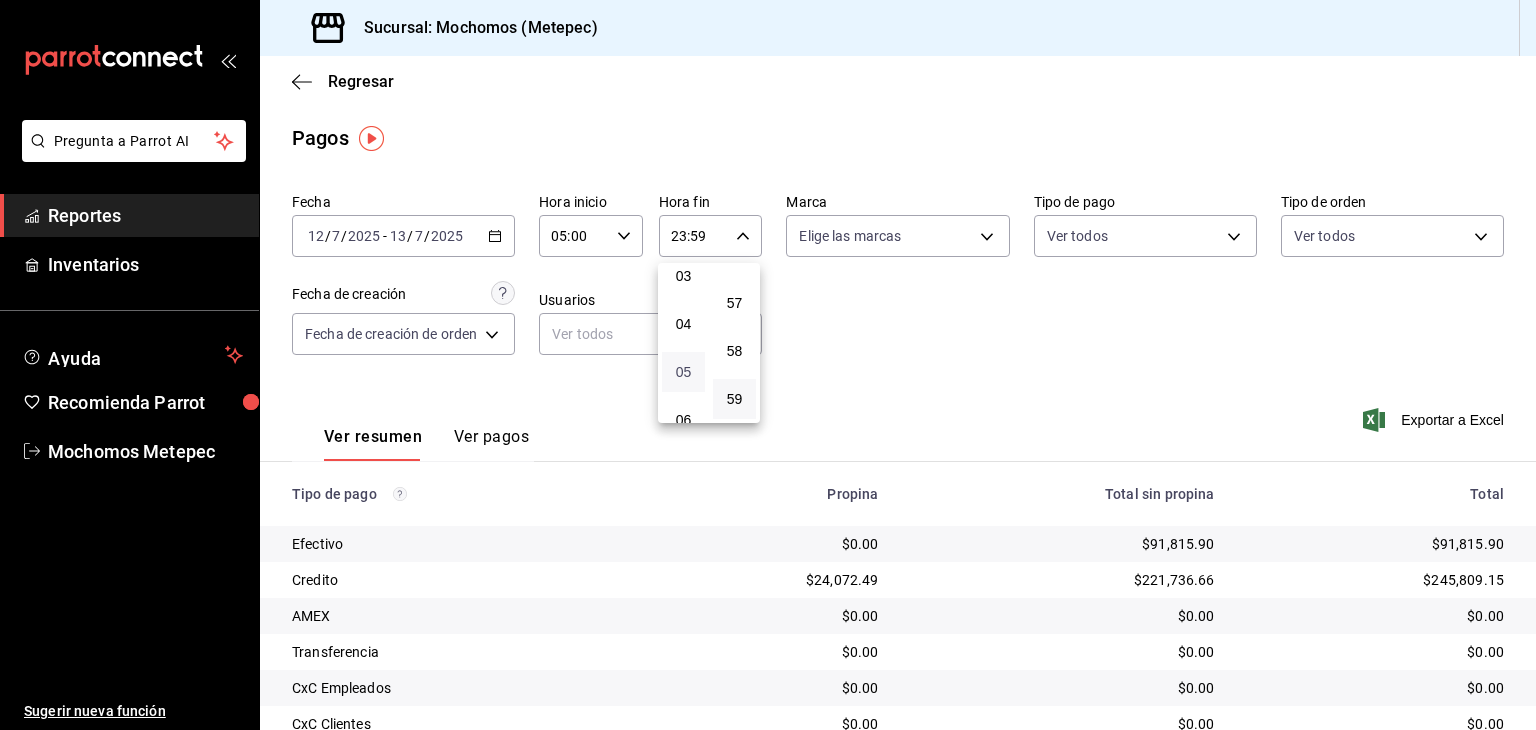 click on "05" at bounding box center [683, 372] 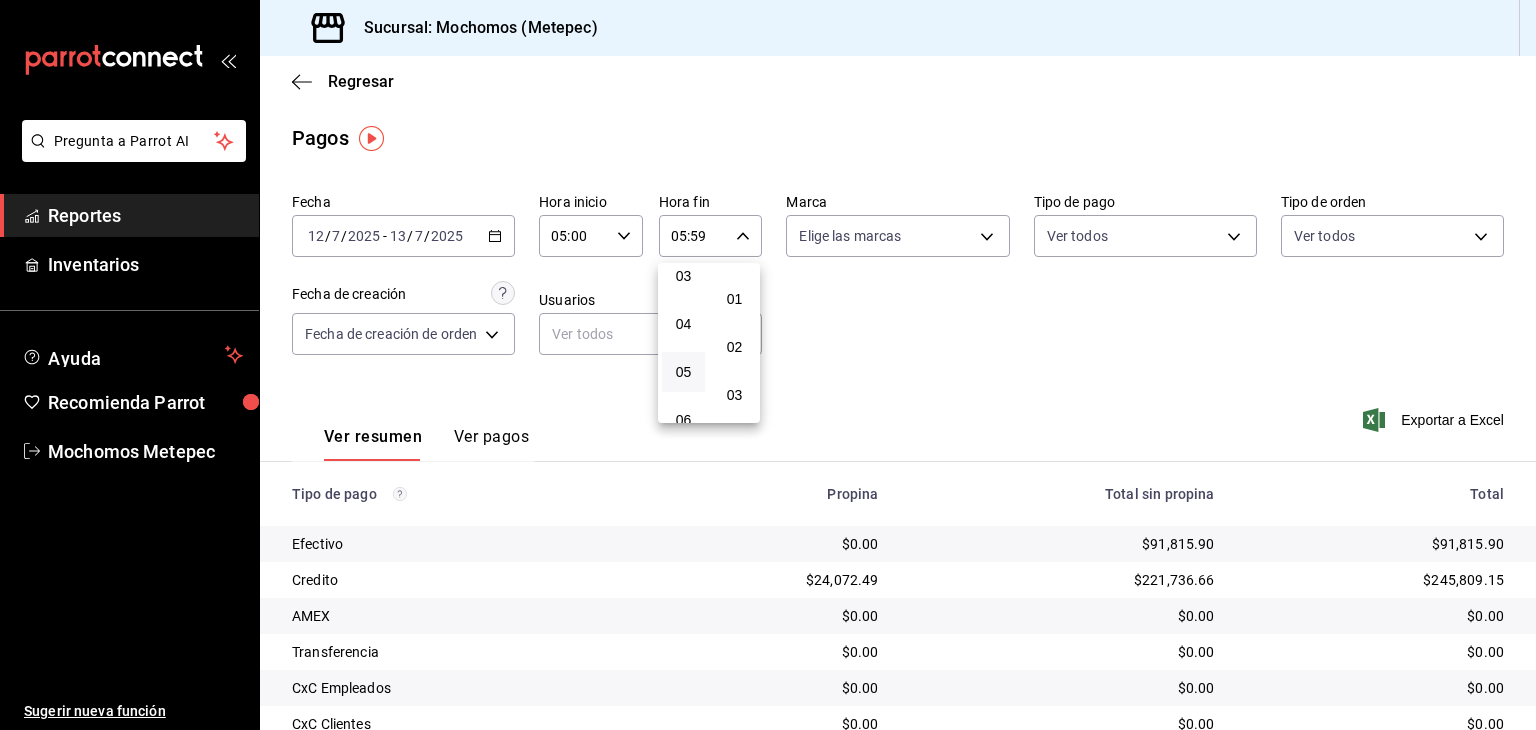 scroll, scrollTop: 0, scrollLeft: 0, axis: both 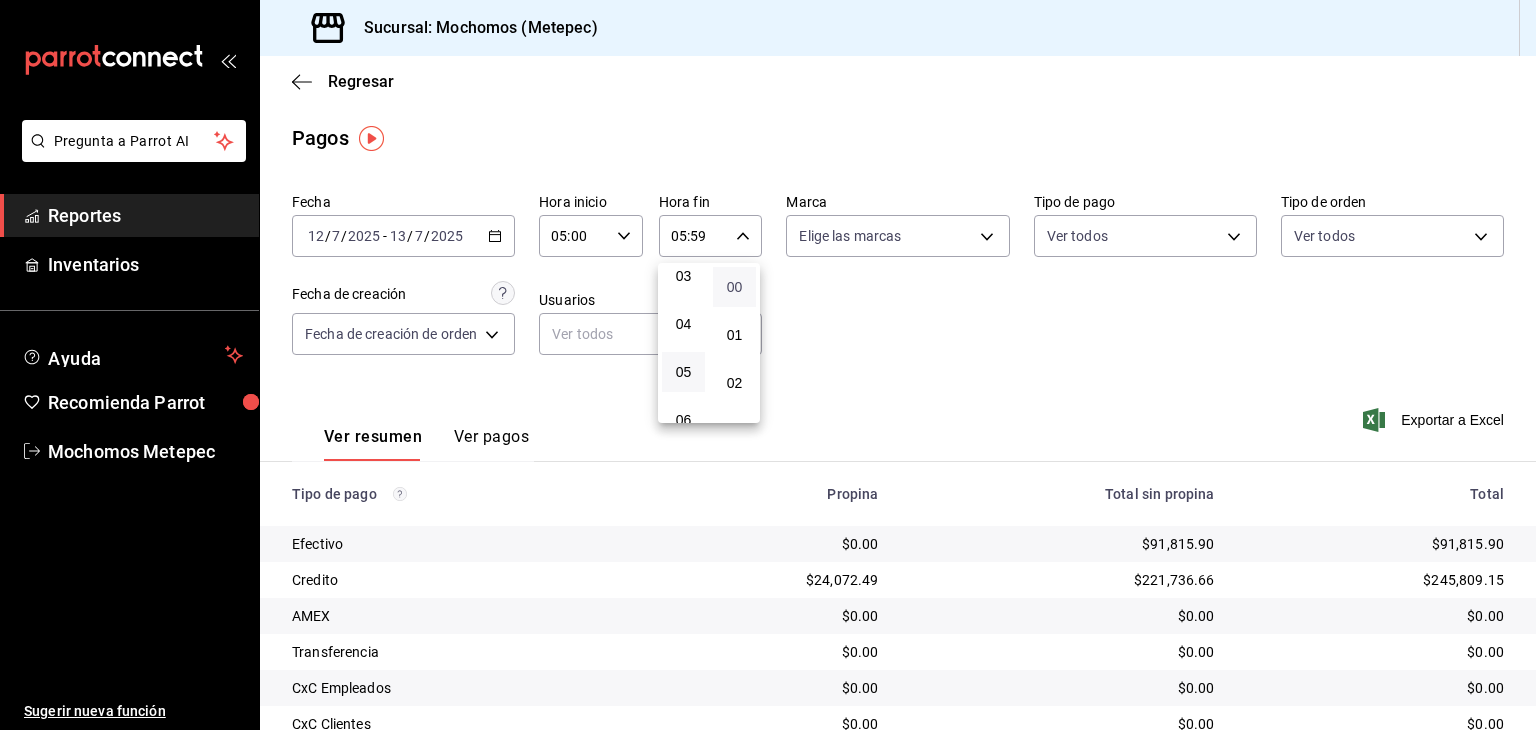 click on "00" at bounding box center [734, 287] 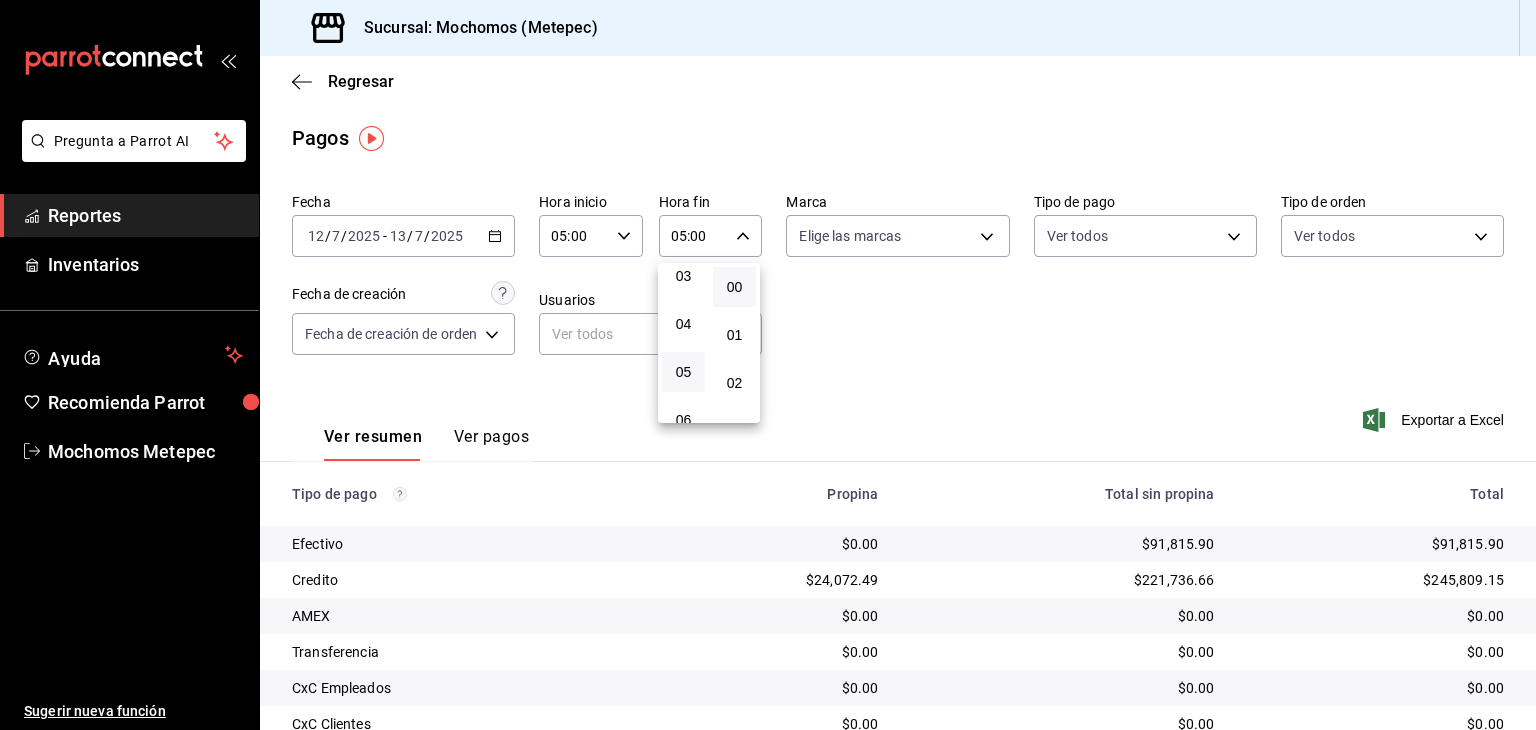 click at bounding box center (768, 365) 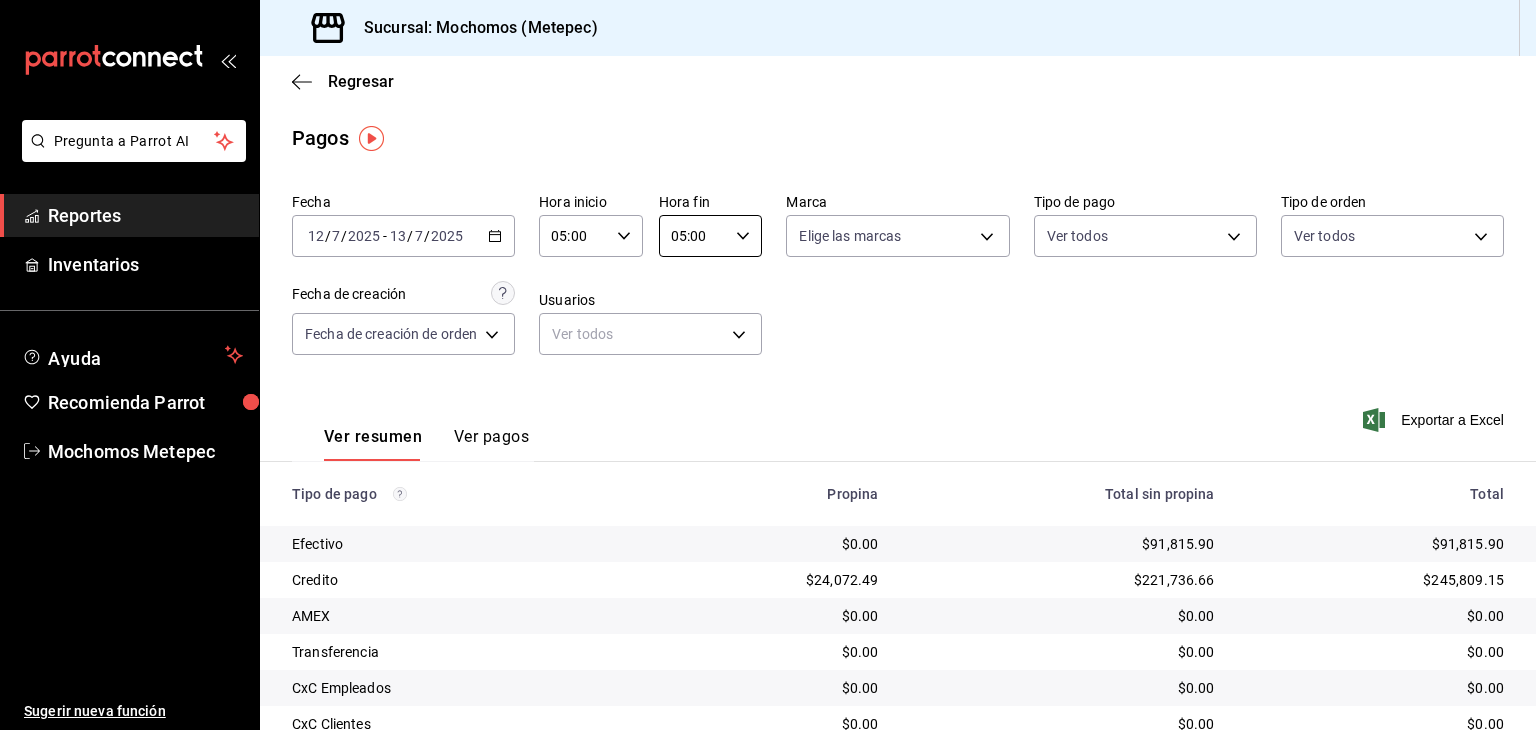 click on "Pregunta a Parrot AI Reportes   Inventarios   Ayuda Recomienda Parrot   Mochomos Metepec   Sugerir nueva función   Sucursal: Mochomos (Metepec) Regresar Pagos Fecha [DATE] [DATE] - [DATE] [DATE] Hora inicio 05:00 Hora inicio Hora fin 05:00 Hora fin Marca Elige las marcas Tipo de pago Ver todos Tipo de orden Ver todos Fecha de creación   Fecha de creación de orden ORDER Usuarios Ver todos null Ver resumen Ver pagos Exportar a Excel Tipo de pago   Propina Total sin propina Total Efectivo $0.00 $91,815.90 $91,815.90 Credito $24,072.49 $221,736.66 $245,809.15 AMEX $0.00 $0.00 $0.00 Transferencia $0.00 $0.00 $0.00 CxC Empleados $0.00 $0.00 $0.00 CxC Clientes $0.00 $0.00 $0.00 Debito $17,537.07 $145,777.44 $163,314.51 USD $0.00 $0.00 $0.00 Rappi $0.00 $1,480.00 $1,480.00 Total $41,609.56 $460,810.00 $502,419.56 Pregunta a Parrot AI Reportes   Inventarios   Ayuda Recomienda Parrot   Mochomos Metepec   Sugerir nueva función   GANA 1 MES GRATIS EN TU SUSCRIPCIÓN AQUÍ Ver video tutorial" at bounding box center [768, 365] 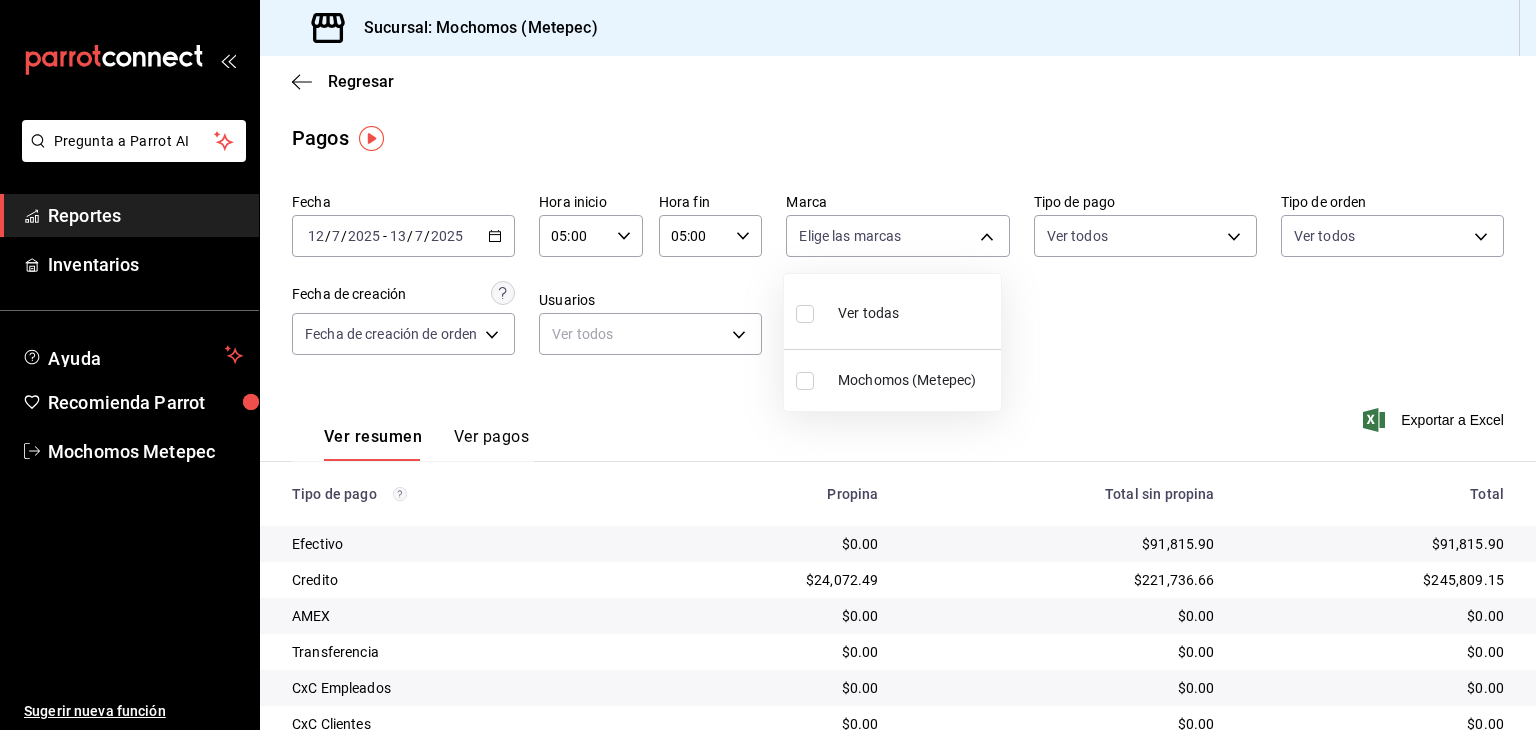 click on "Ver todas" at bounding box center (868, 313) 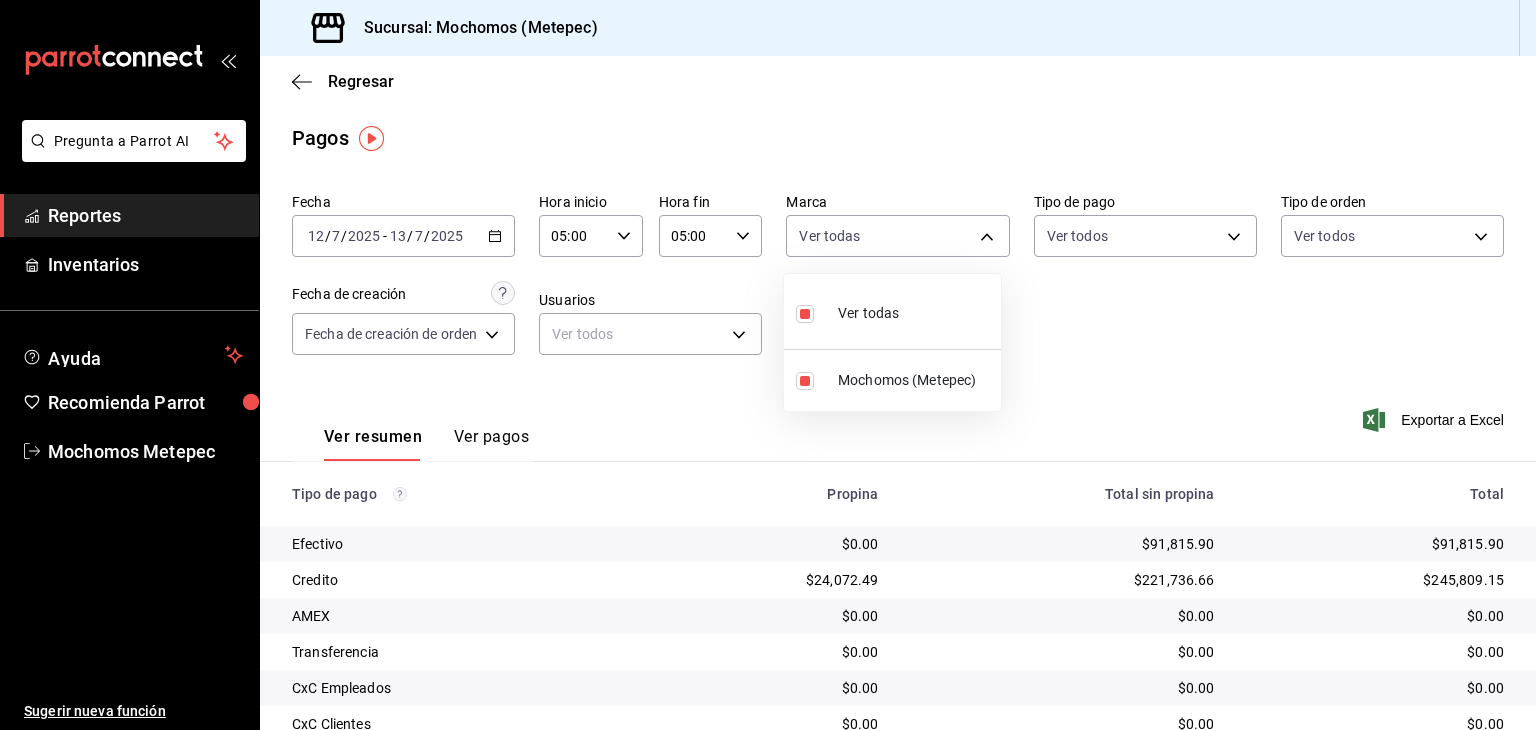click at bounding box center (768, 365) 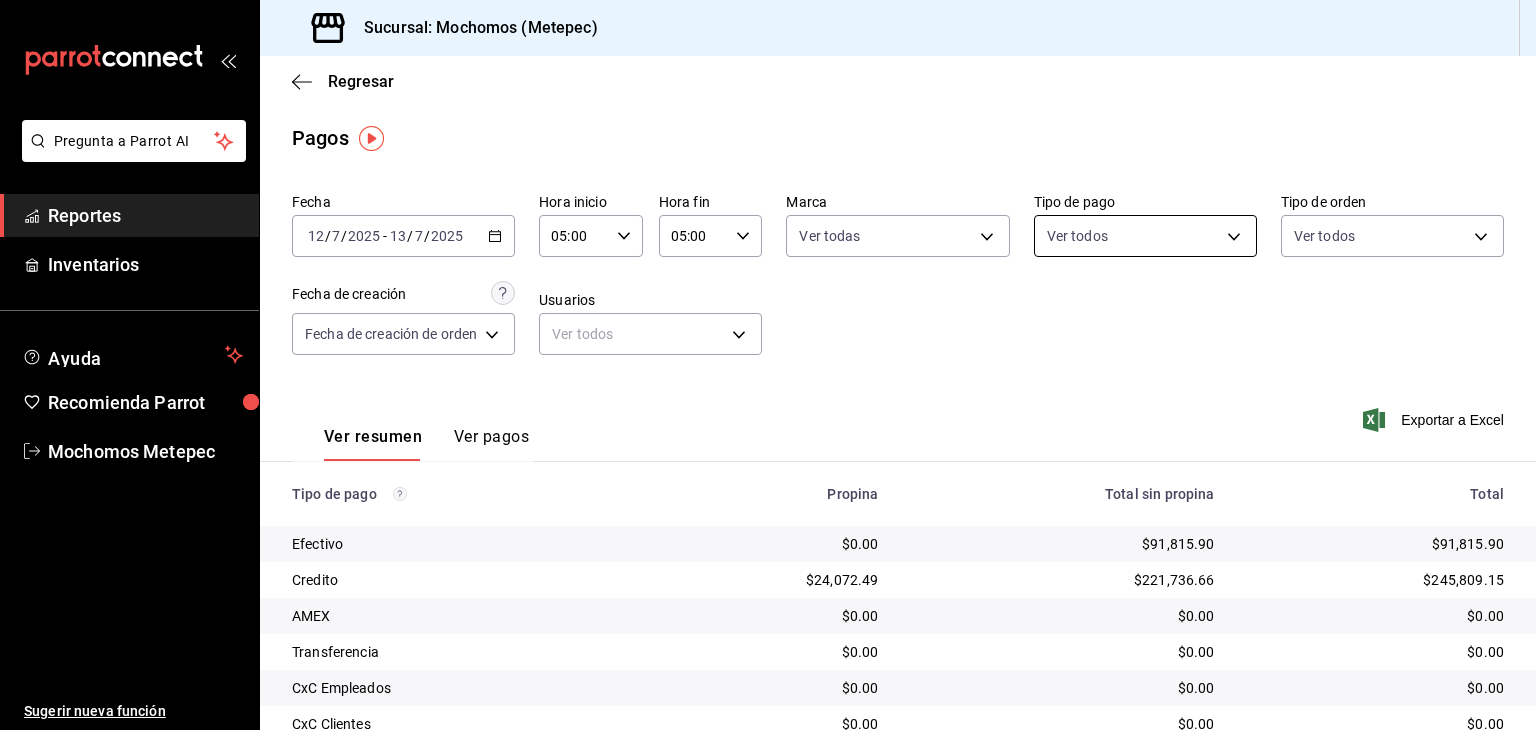 click on "Pregunta a Parrot AI Reportes   Inventarios   Ayuda Recomienda Parrot   Mochomos Metepec   Sugerir nueva función   Sucursal: Mochomos (Metepec) Regresar Pagos Fecha [DATE] [DATE] - [DATE] [DATE] Hora inicio 05:00 Hora inicio Hora fin 05:00 Hora fin Marca Ver todas 2365f74e-aa6b-4392-bdf2-72765591bddf Tipo de pago Ver todos Tipo de orden Ver todos Fecha de creación   Fecha de creación de orden ORDER Usuarios Ver todos null Ver resumen Ver pagos Exportar a Excel Tipo de pago   Propina Total sin propina Total Efectivo $0.00 $91,815.90 $91,815.90 Credito $24,072.49 $221,736.66 $245,809.15 AMEX $0.00 $0.00 $0.00 Transferencia $0.00 $0.00 $0.00 CxC Empleados $0.00 $0.00 $0.00 CxC Clientes $0.00 $0.00 $0.00 Debito $17,537.07 $145,777.44 $163,314.51 USD $0.00 $0.00 $0.00 Rappi $0.00 $1,480.00 $1,480.00 Total $41,609.56 $460,810.00 $502,419.56 Pregunta a Parrot AI Reportes   Inventarios   Ayuda Recomienda Parrot   Mochomos Metepec   Sugerir nueva función   Ver video tutorial Ir a video" at bounding box center [768, 365] 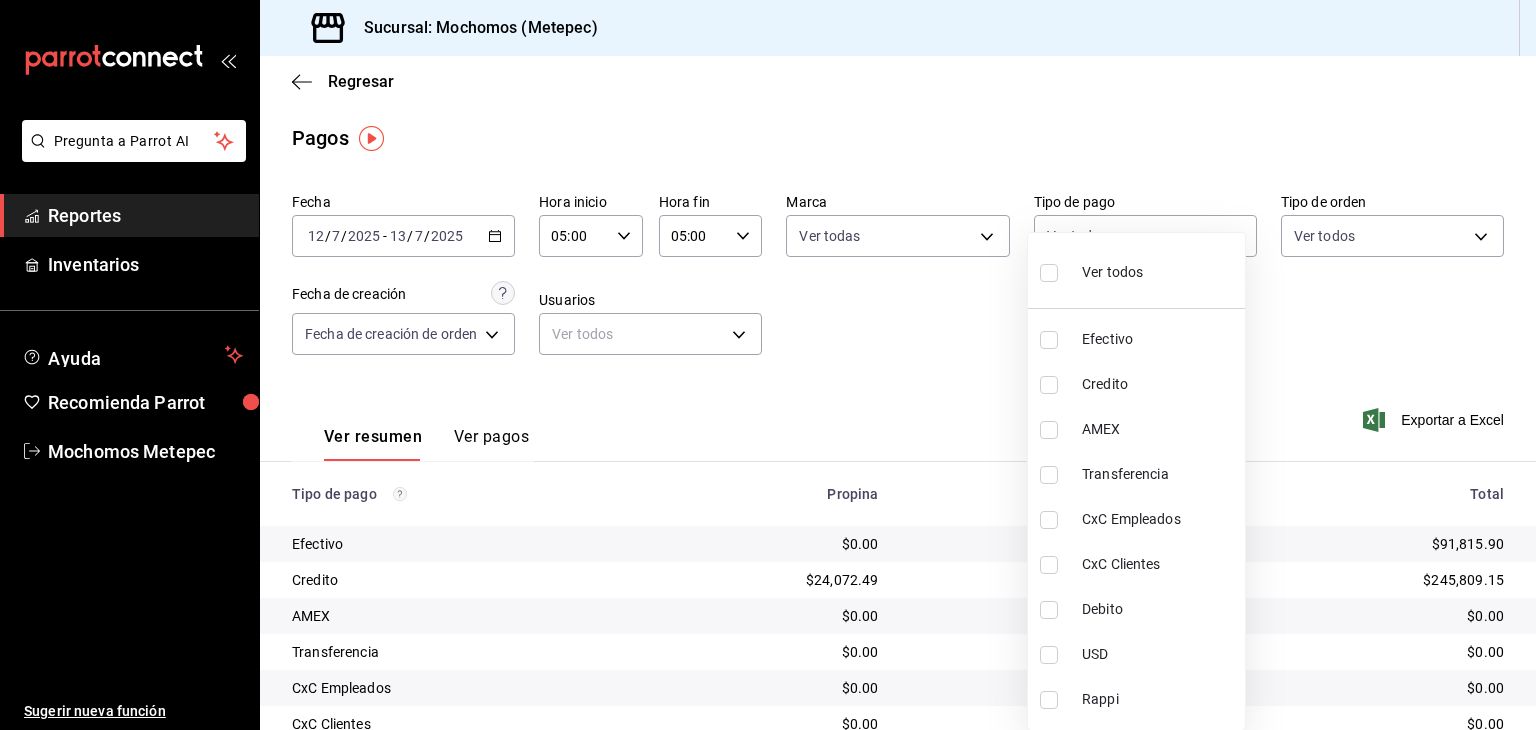 click at bounding box center [1049, 273] 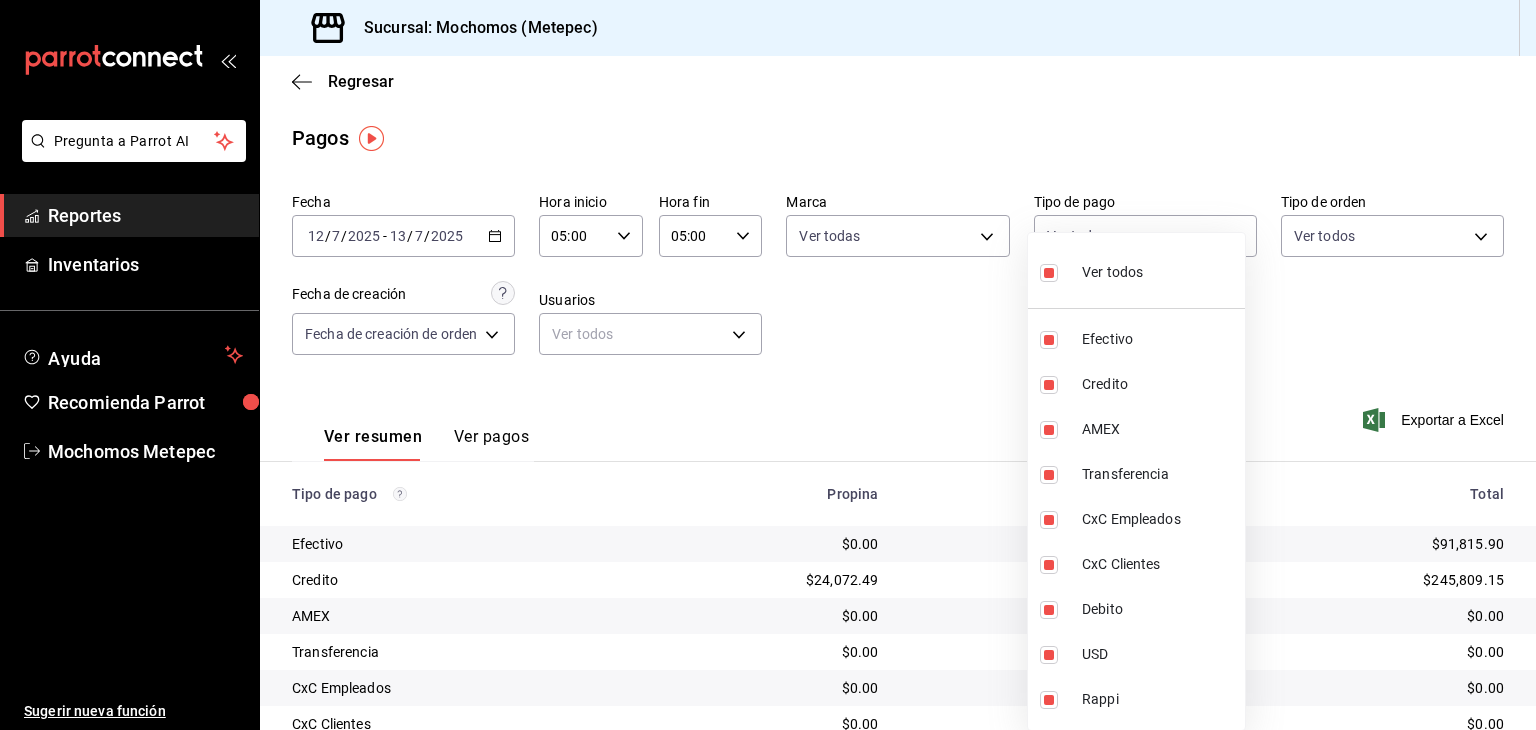 click at bounding box center [768, 365] 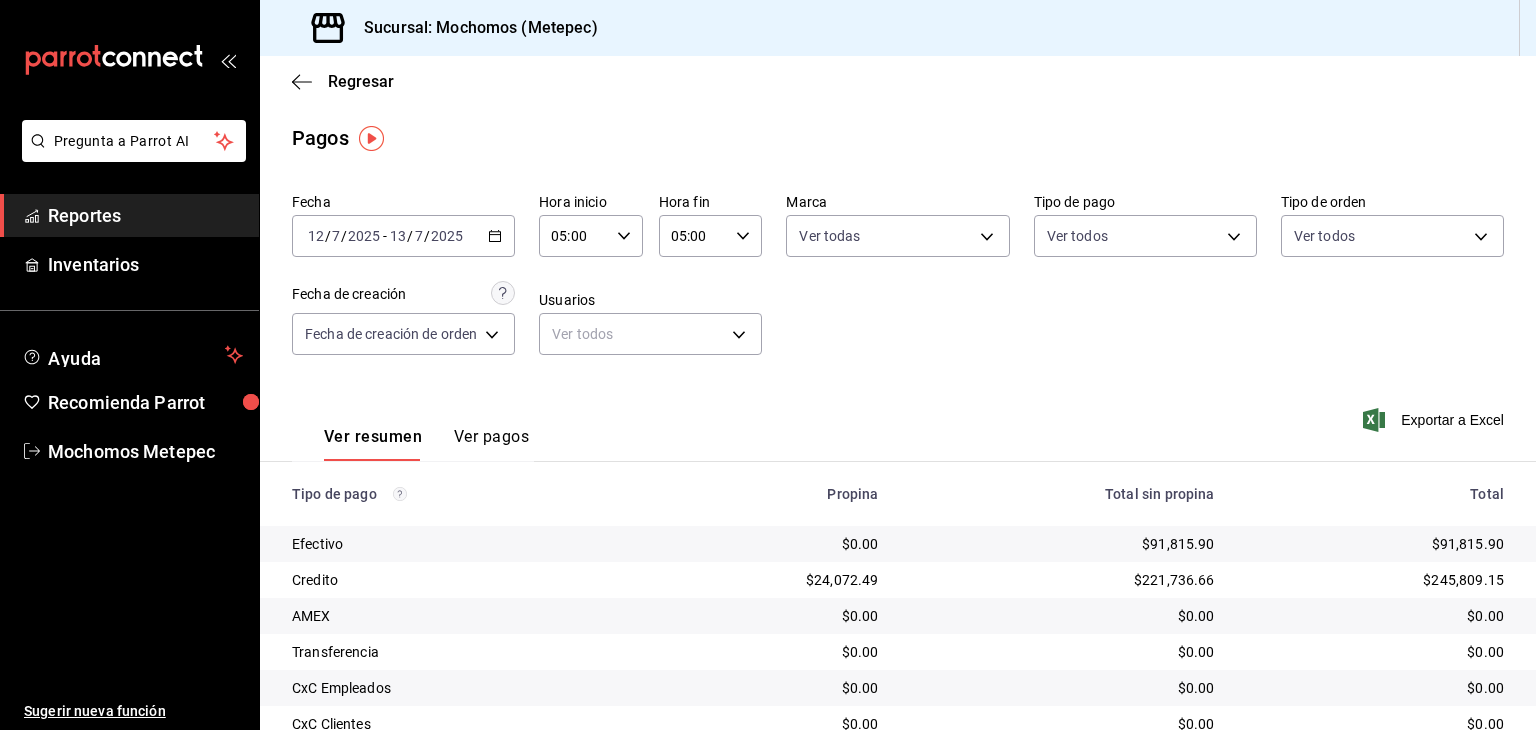 click on "Pregunta a Parrot AI Reportes   Inventarios   Ayuda Recomienda Parrot   Mochomos Metepec   Sugerir nueva función   Sucursal: Mochomos ([GEOGRAPHIC_DATA]) Regresar Pagos Fecha [DATE] [DATE] - [DATE] [DATE] Hora inicio 05:00 Hora inicio Hora fin 05:00 Hora fin Marca Ver todas 2365f74e-aa6b-4392-bdf2-72765591bddf Tipo de pago Ver todos 188bd14d-3513-42cc-9f46-285d81389660,34ef211f-a798-45d1-ab41-0af7a85efbb2,c7bcb484-f721-4d92-843f-4181fa2307f3,336f0d2e-01c1-48ea-af99-c0d776d57ba5,c8c6e454-5b1c-4fdd-bc1a-b623b2abd36c,3a2d0379-2f97-43be-971c-3ecb74c73d06,3d68cc00-5fe0-4adb-a93e-2e3170703c22,2b36db65-0482-4684-9e0e-1bb5aa42395a,8b684a74-8dd9-41d3-a186-0ea77105d6df Tipo de orden Ver todos Fecha de creación   Fecha de creación de orden ORDER Usuarios Ver todos null Ver resumen Ver pagos Exportar a Excel Tipo de pago   Propina Total sin propina Total Efectivo $0.00 $91,815.90 $91,815.90 Credito $24,072.49 $221,736.66 $245,809.15 AMEX $0.00 $0.00 $0.00 Transferencia $0.00 $0.00 $0.00 CxC Empleados $0.00" at bounding box center (768, 365) 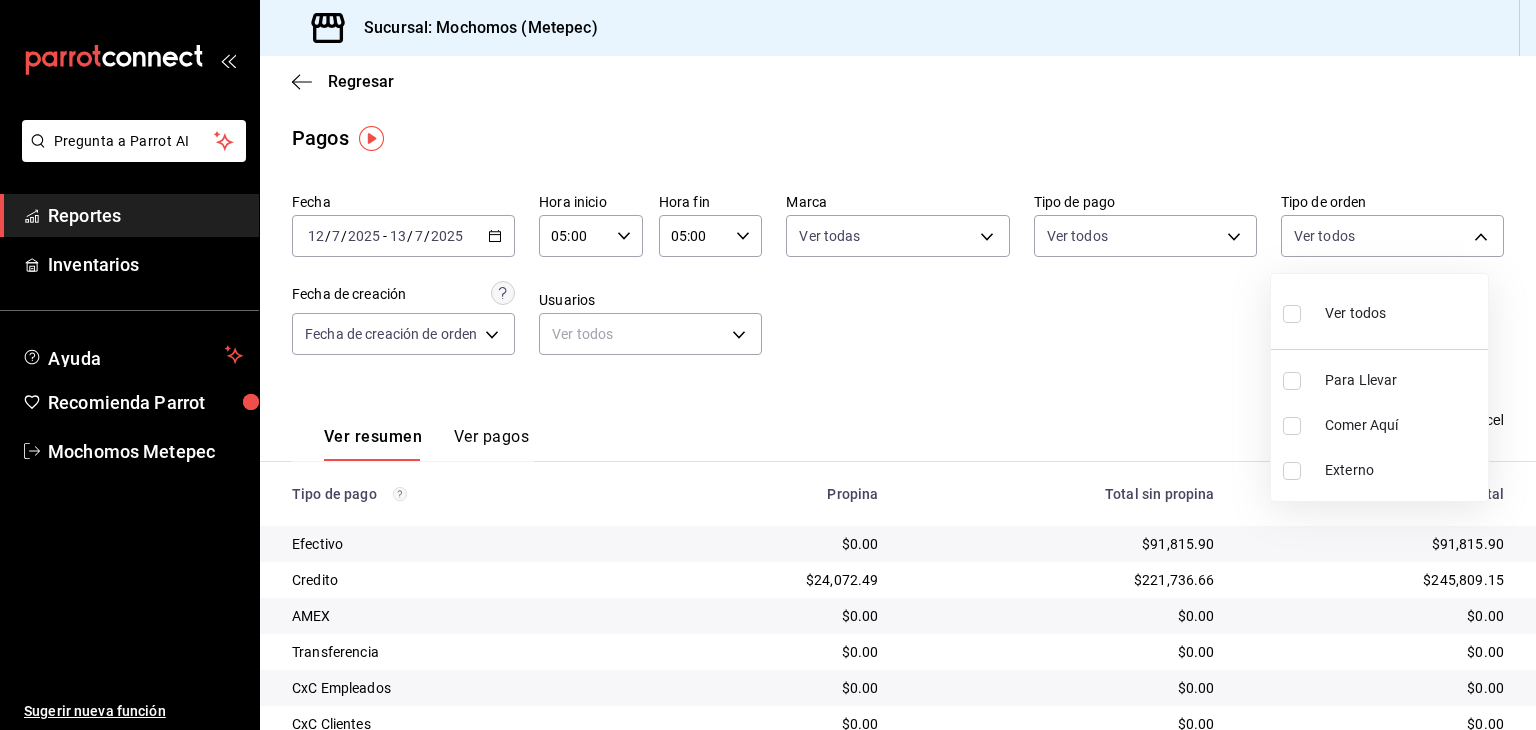 click at bounding box center (1292, 314) 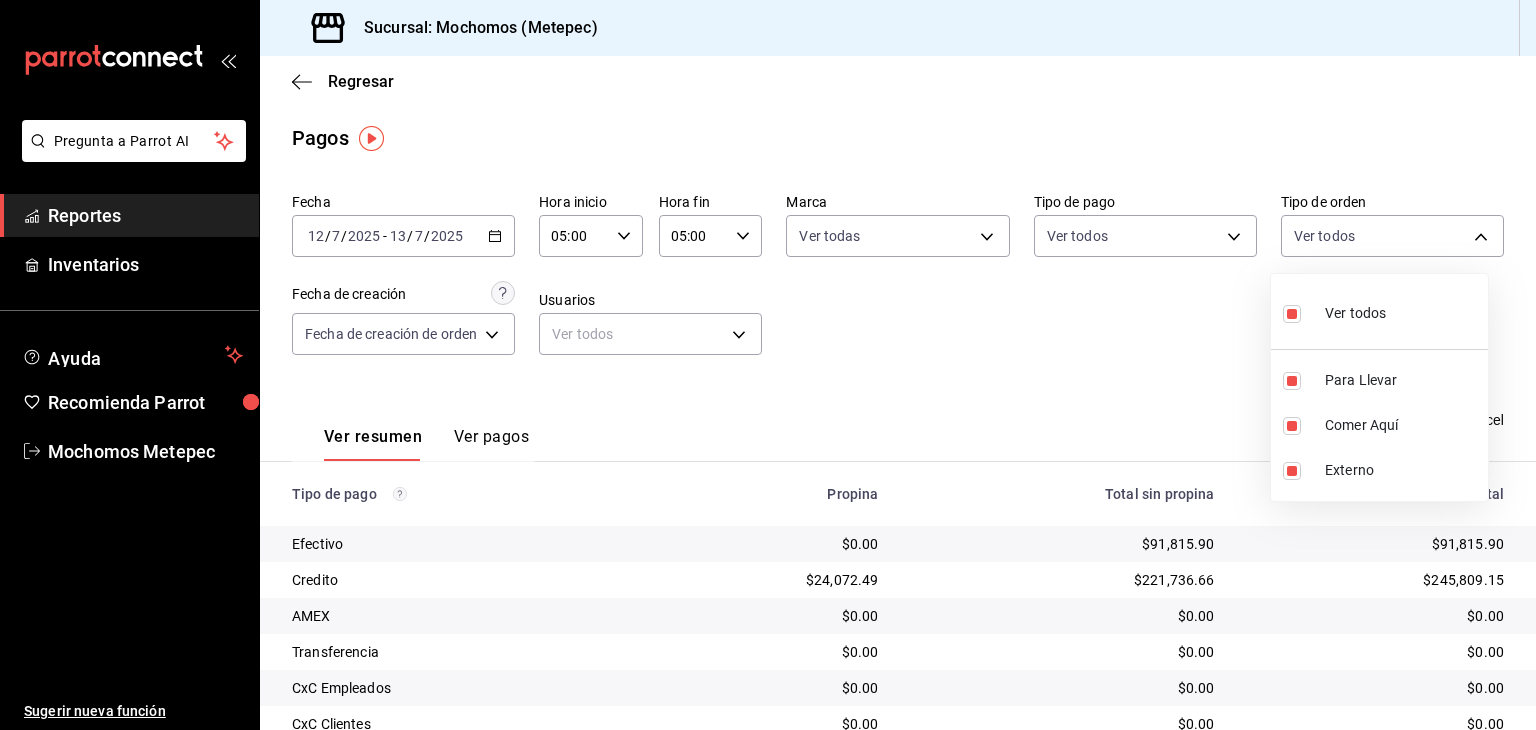 click at bounding box center (768, 365) 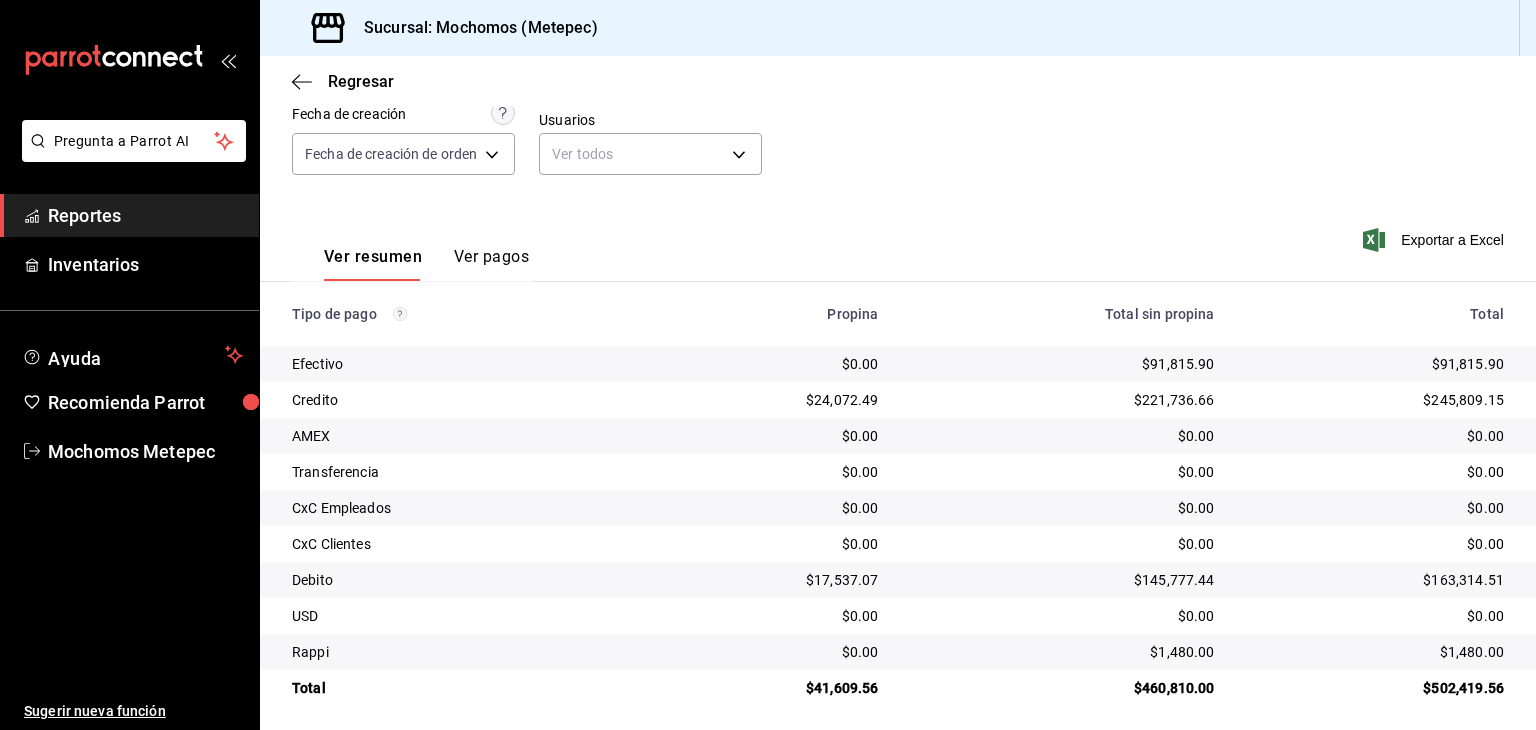 scroll, scrollTop: 189, scrollLeft: 0, axis: vertical 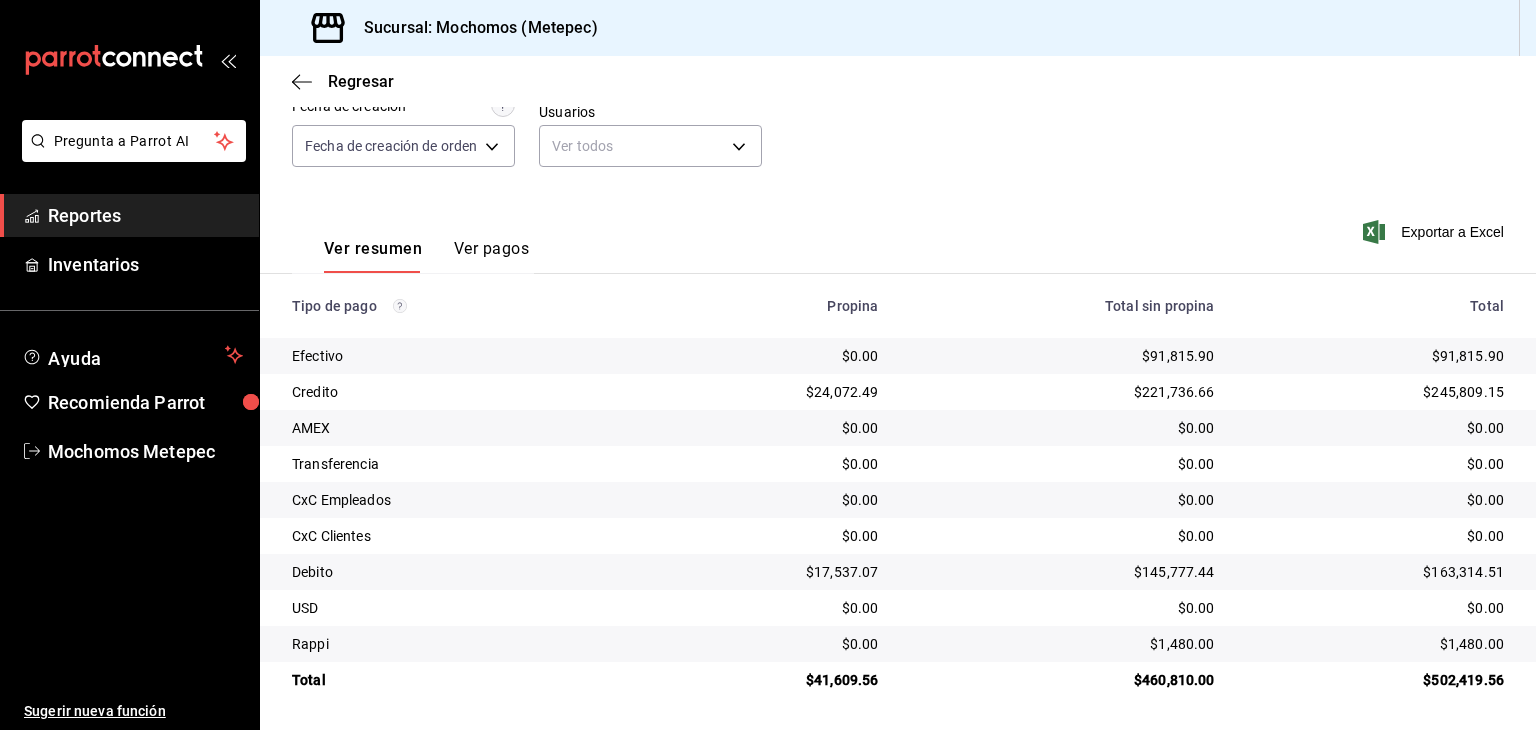 click on "Reportes" at bounding box center (145, 215) 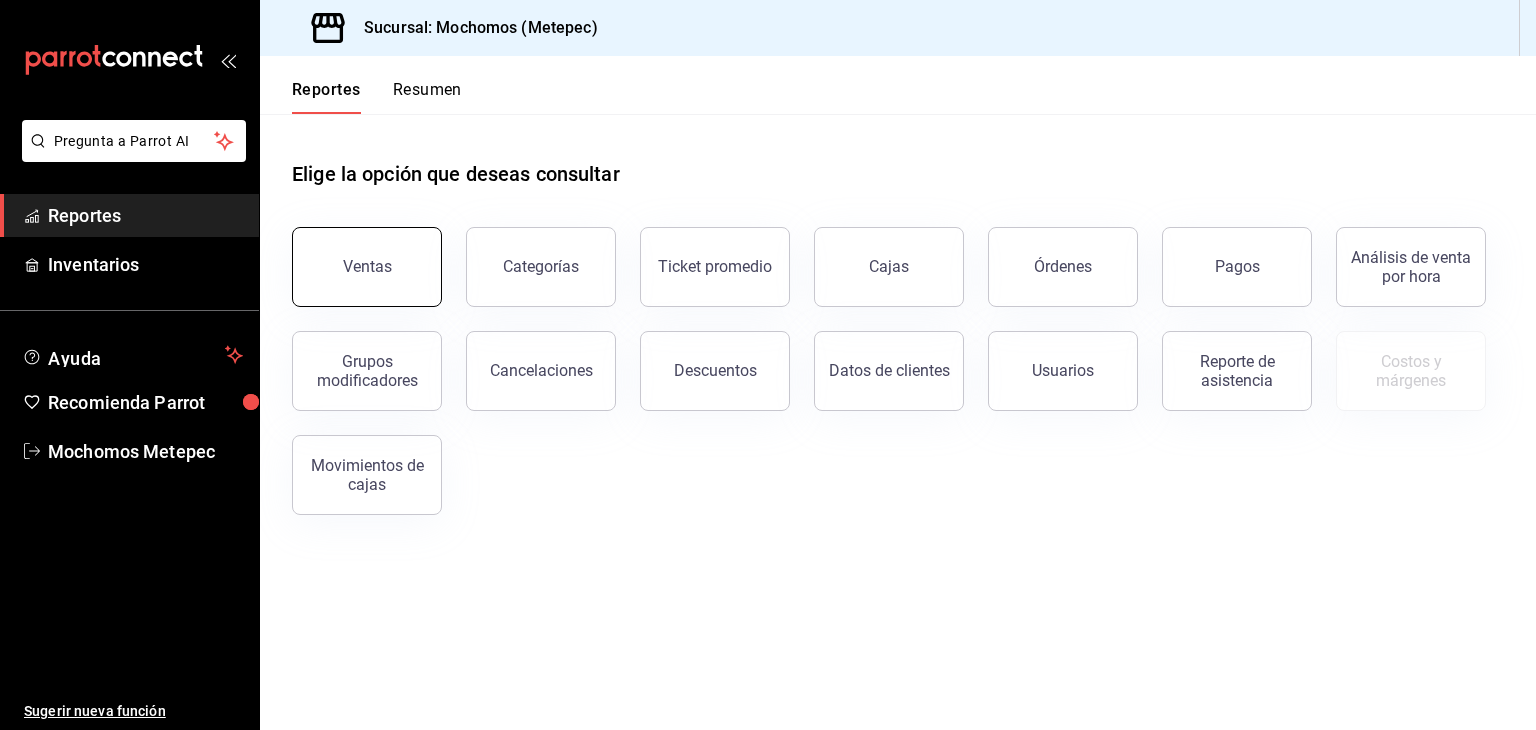 click on "Ventas" at bounding box center [367, 267] 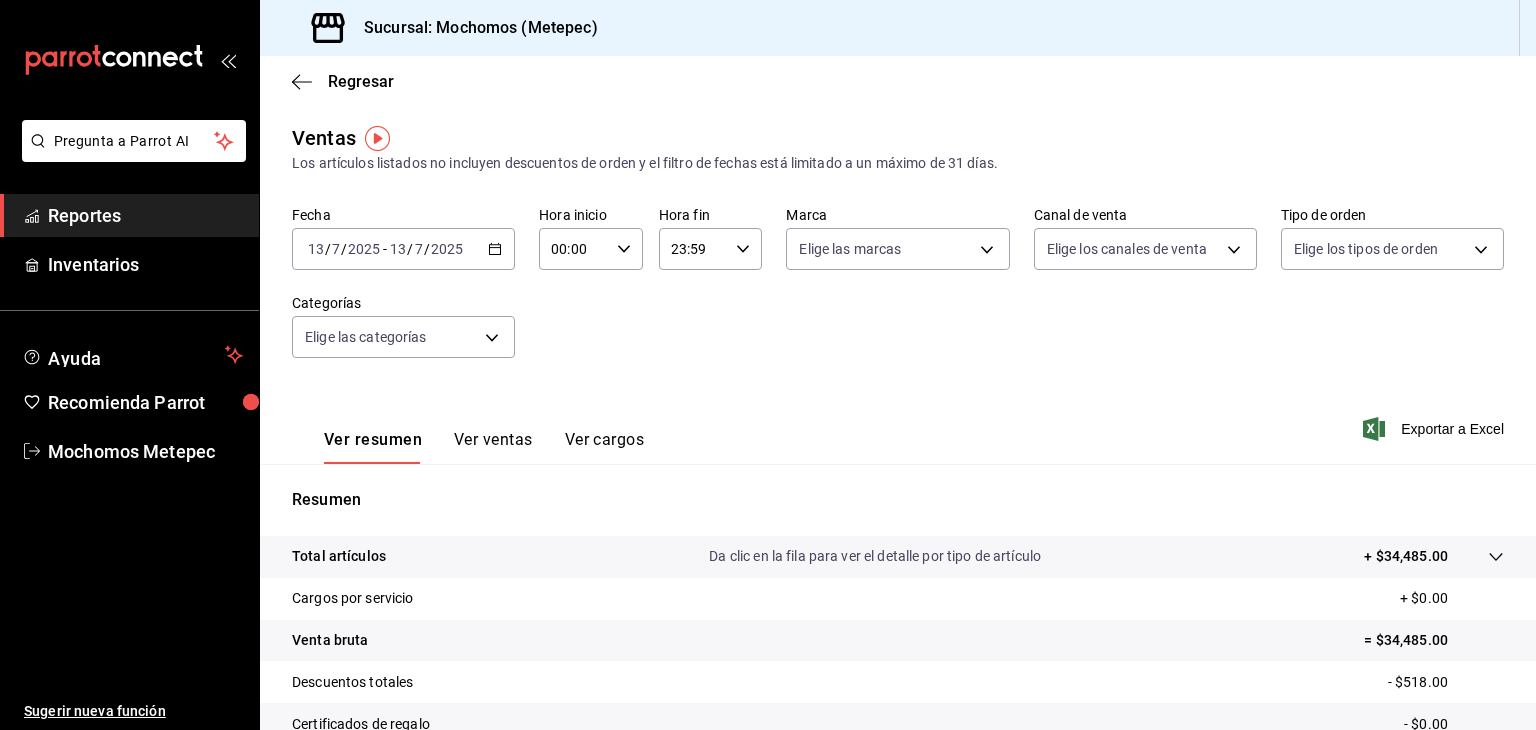 click on "[DATE] [DATE] - [DATE] [DATE]" at bounding box center [403, 249] 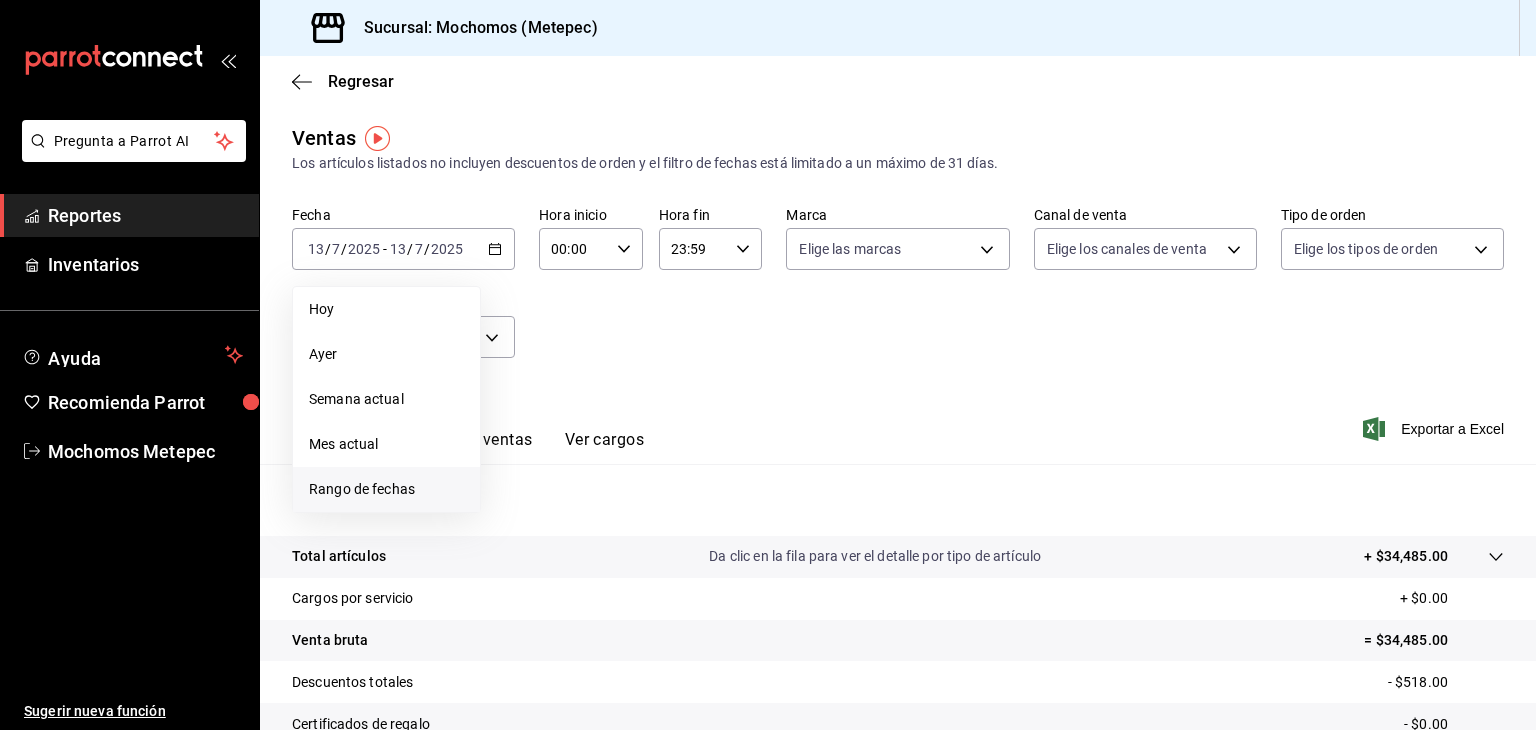 click on "Rango de fechas" at bounding box center [386, 489] 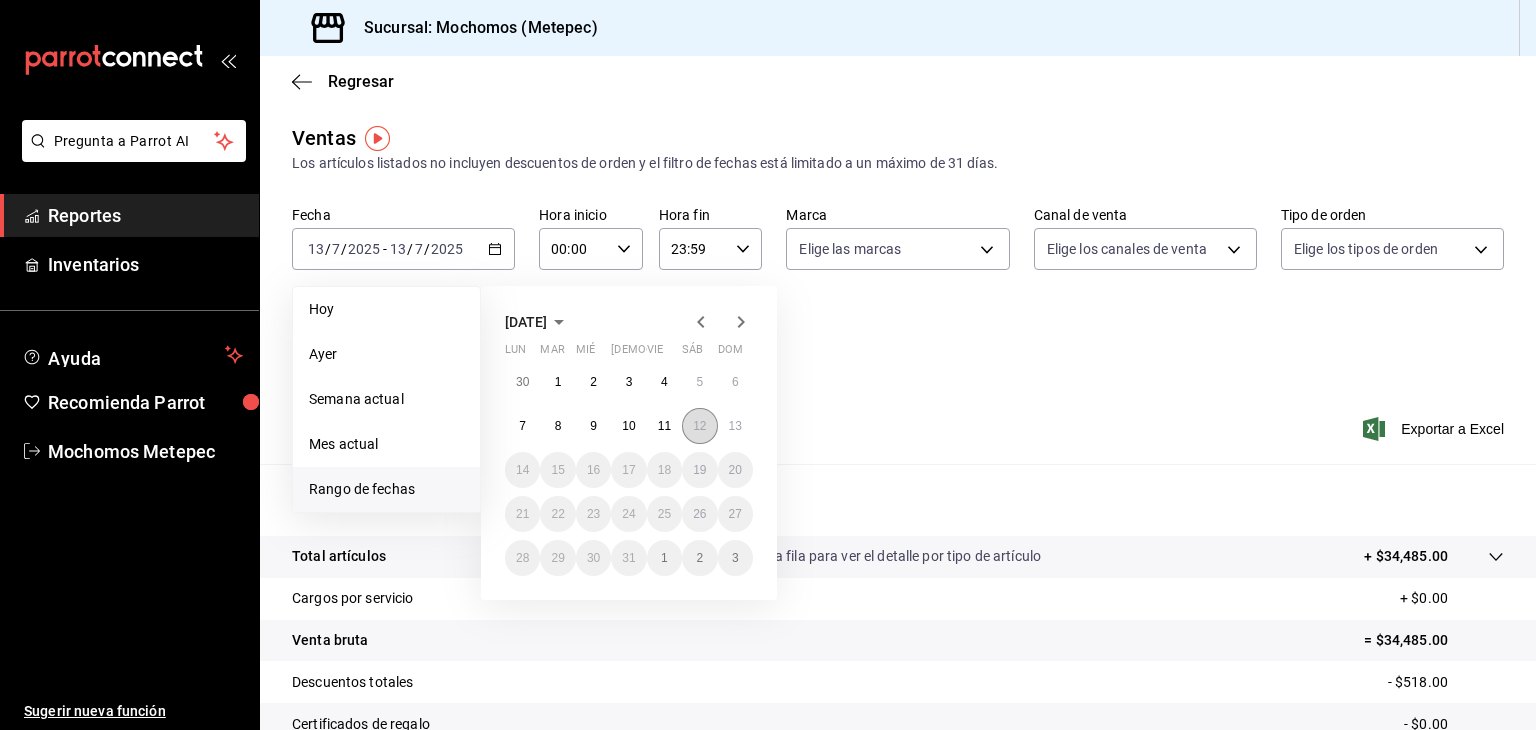 click on "12" at bounding box center [699, 426] 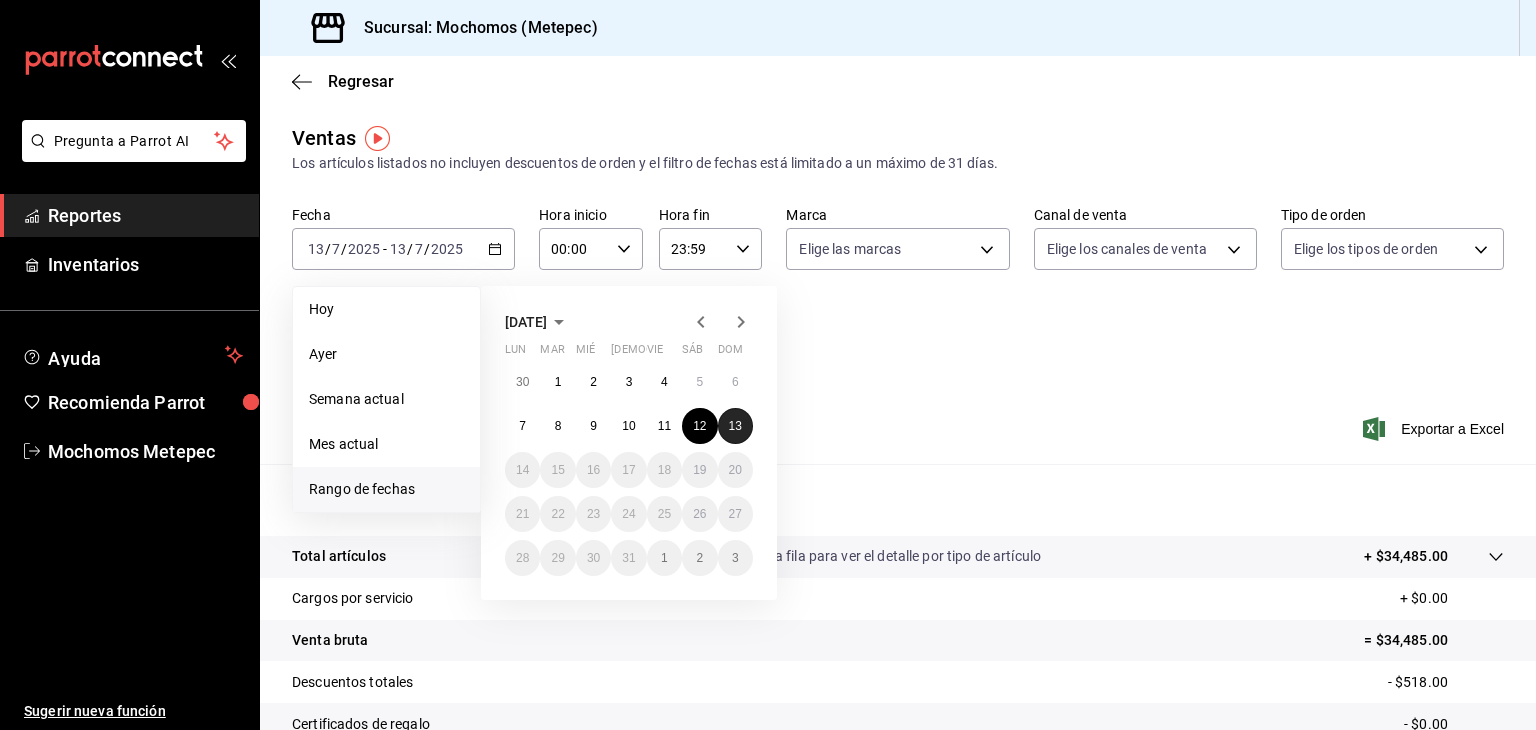 click on "13" at bounding box center [735, 426] 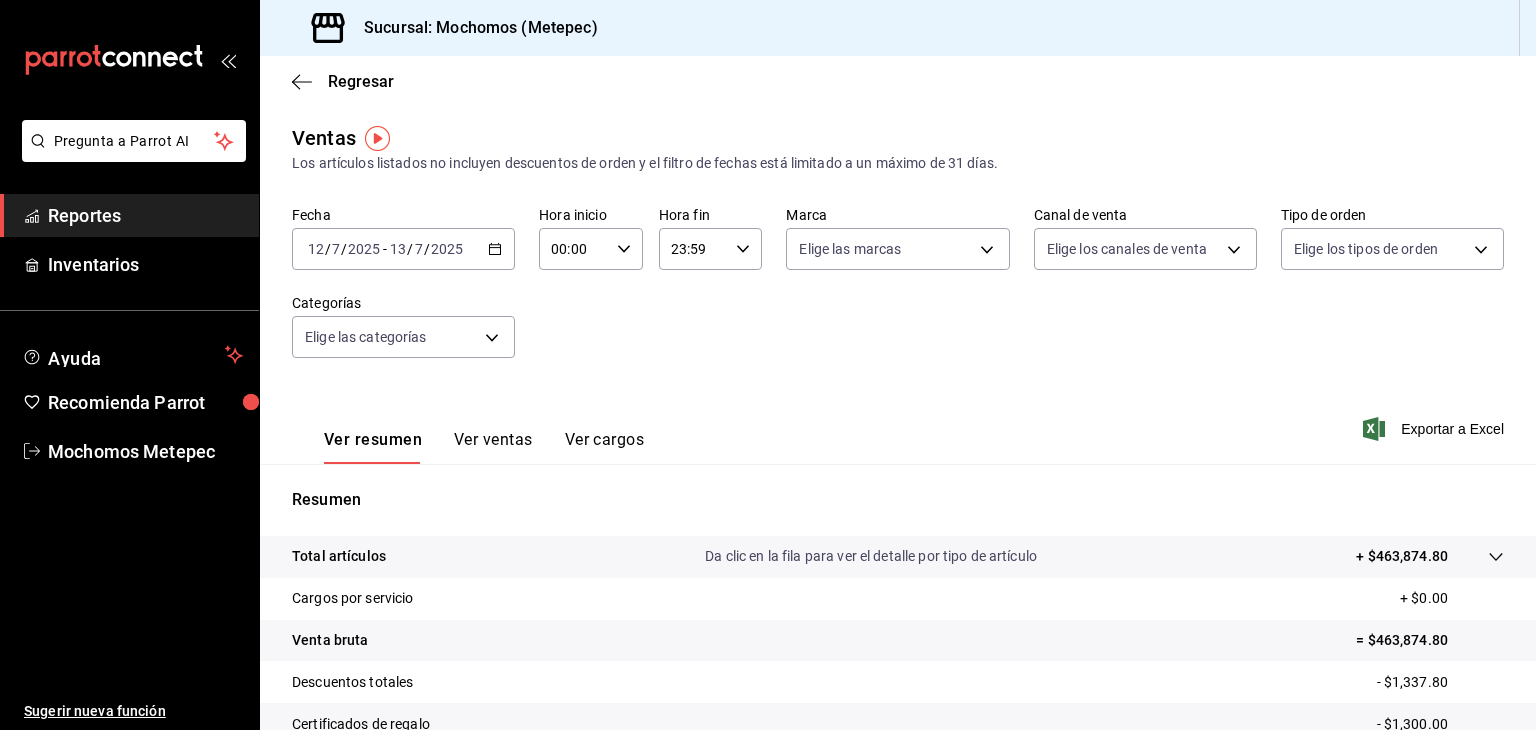 click on "23:59" at bounding box center [694, 249] 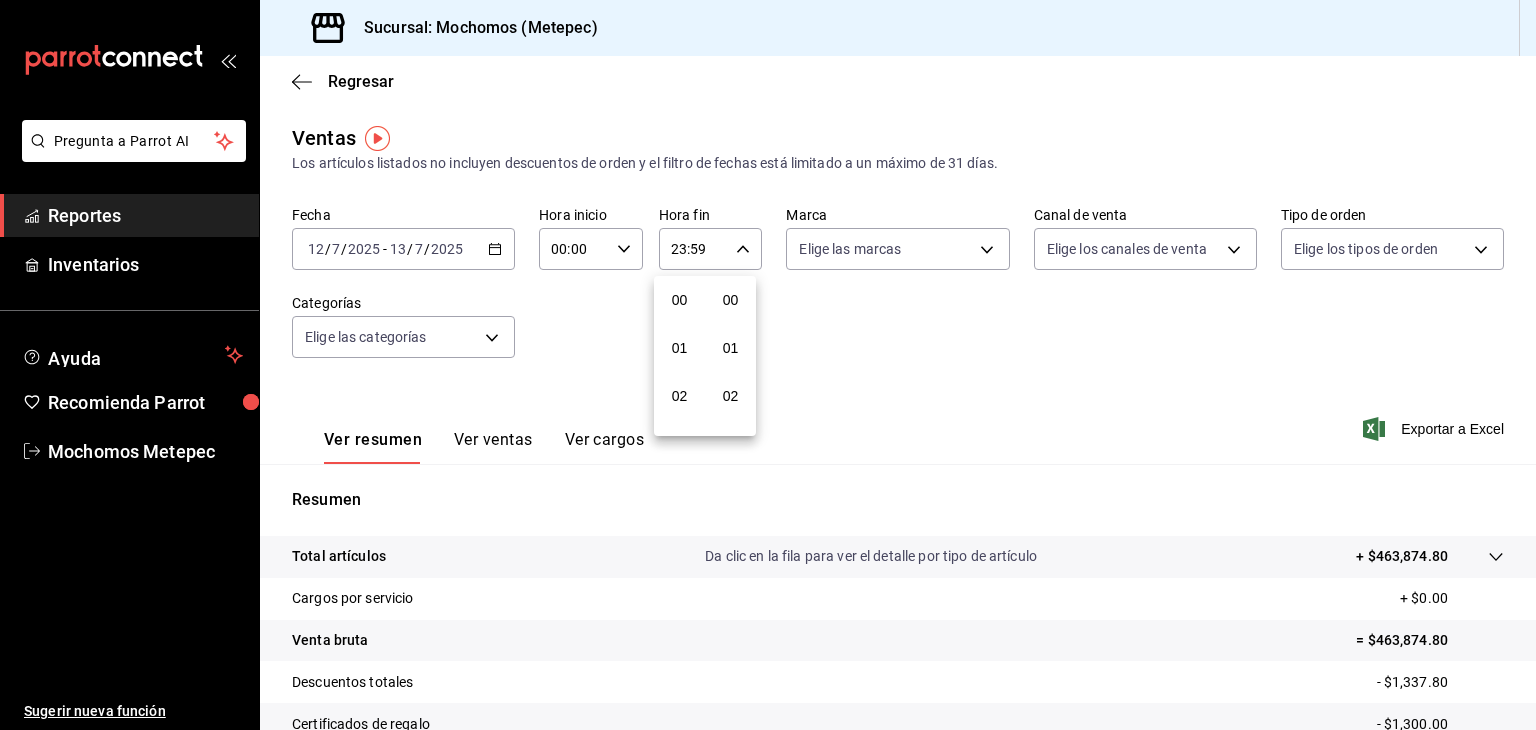 scroll, scrollTop: 1011, scrollLeft: 0, axis: vertical 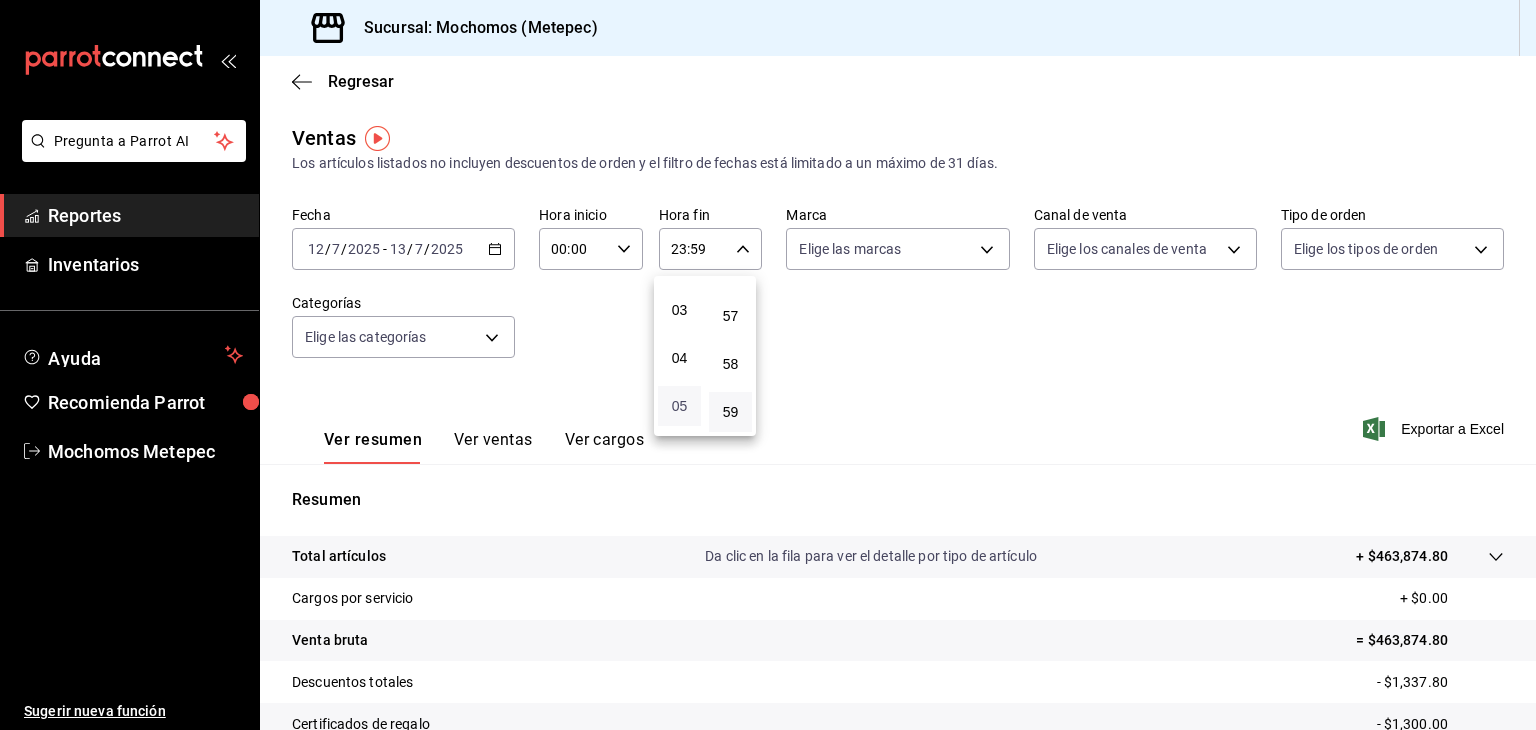 click on "05" at bounding box center (679, 406) 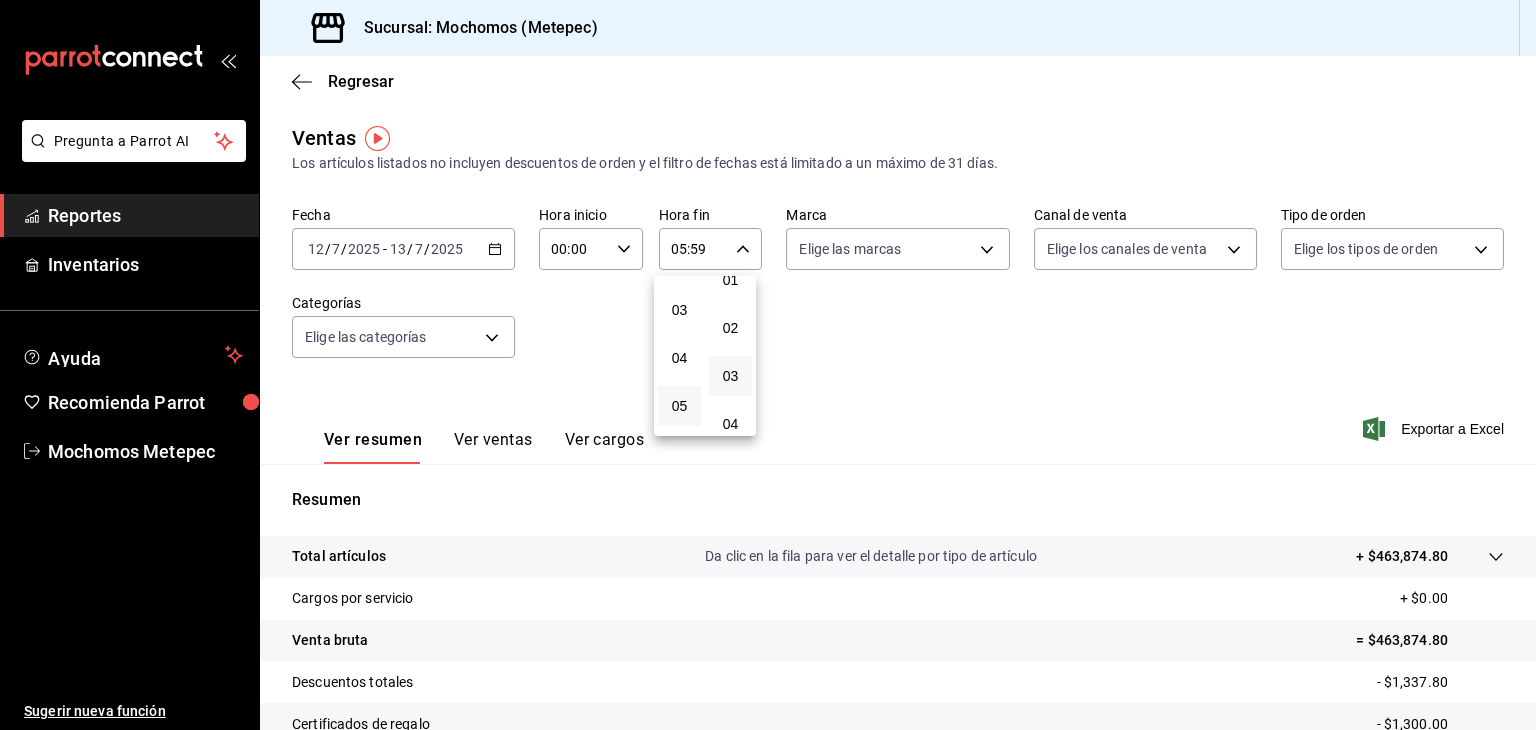 scroll, scrollTop: 0, scrollLeft: 0, axis: both 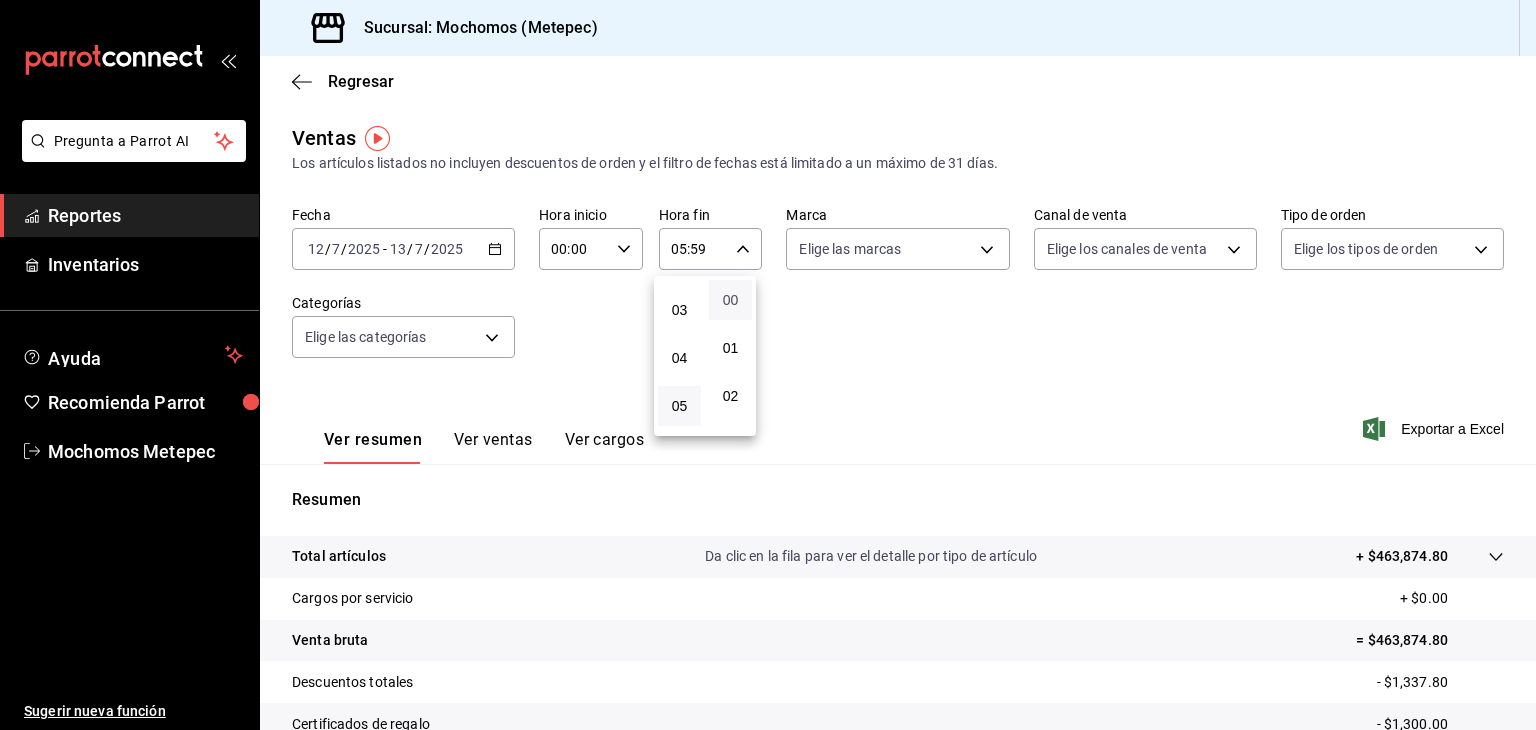 click on "00" at bounding box center (730, 300) 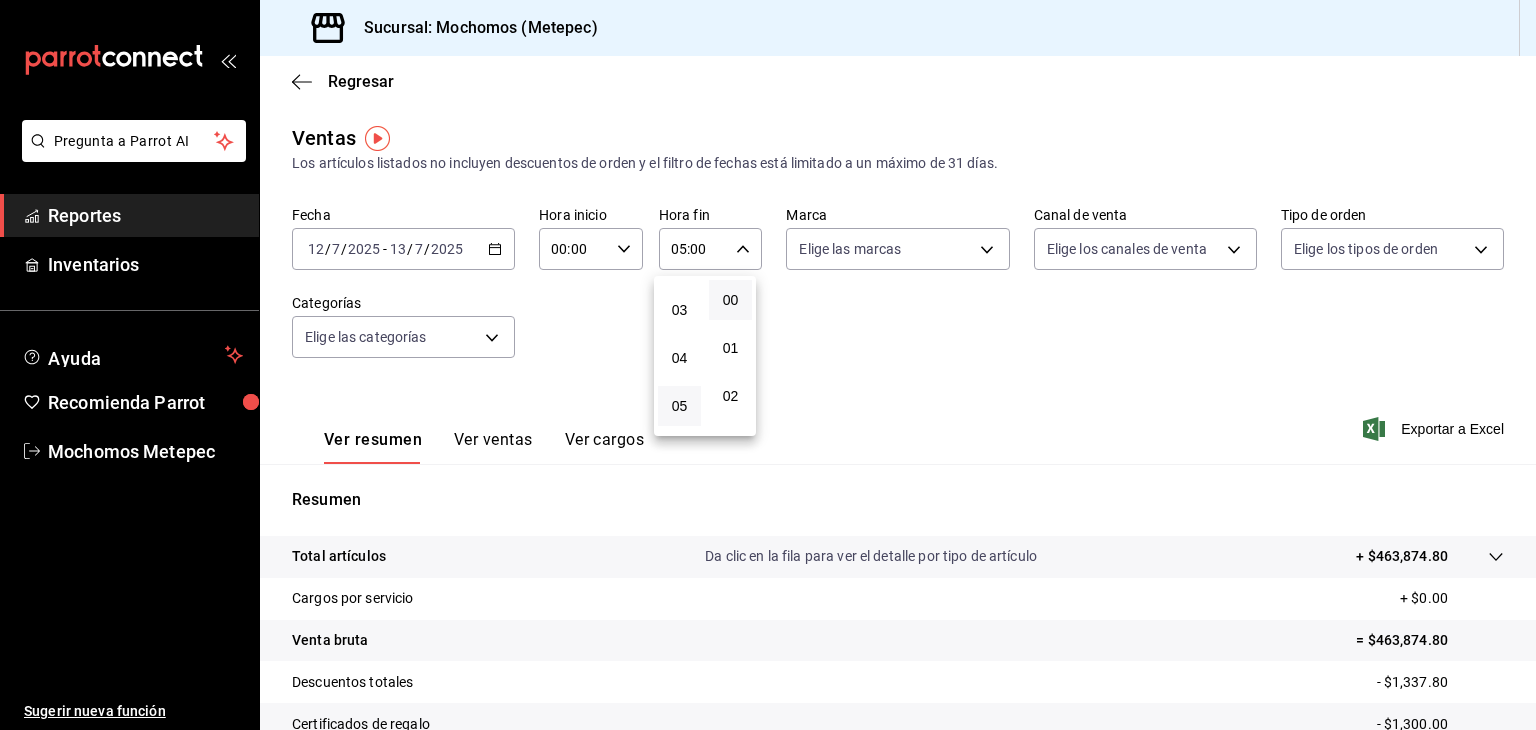 click at bounding box center [768, 365] 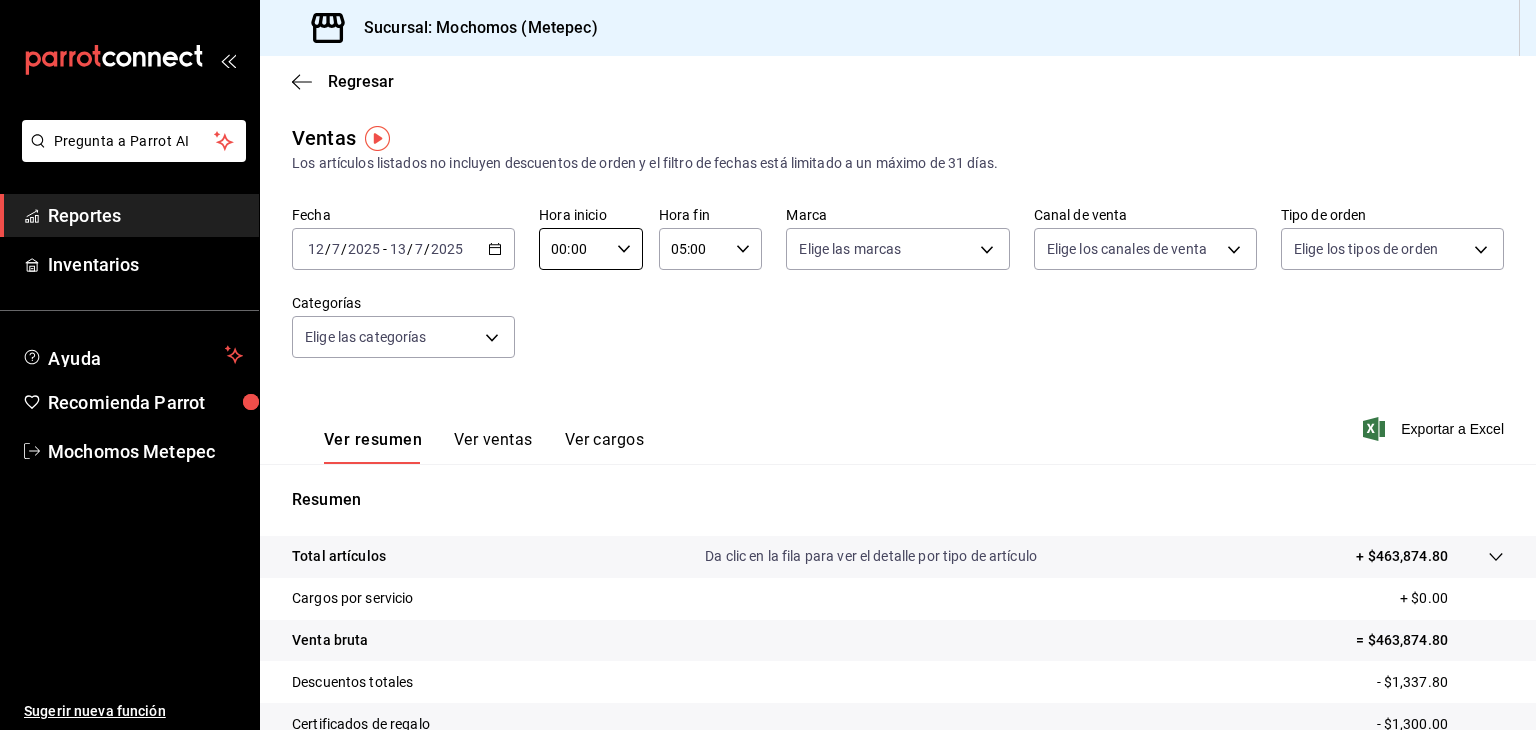 click on "00:00" at bounding box center (574, 249) 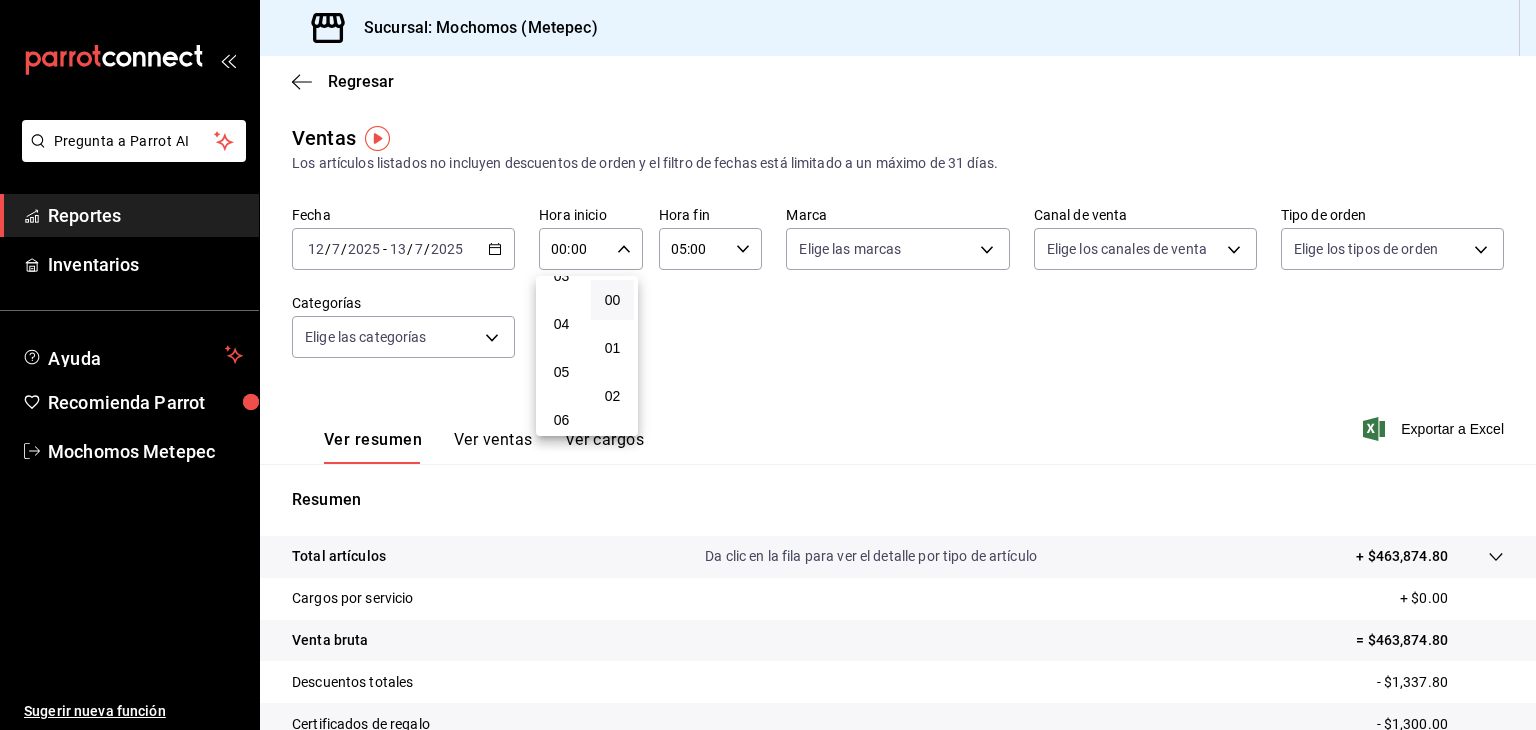 scroll, scrollTop: 175, scrollLeft: 0, axis: vertical 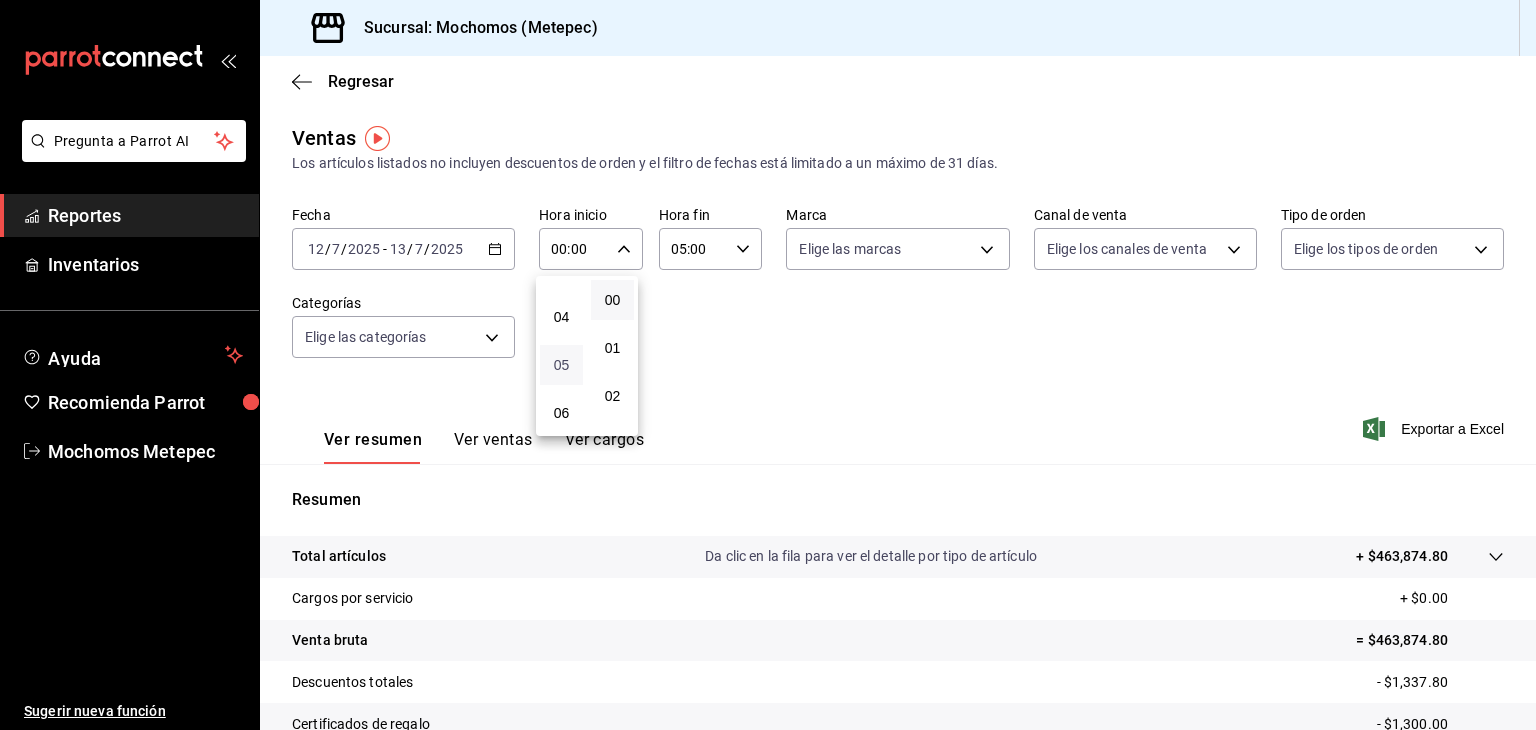 click on "05" at bounding box center [561, 365] 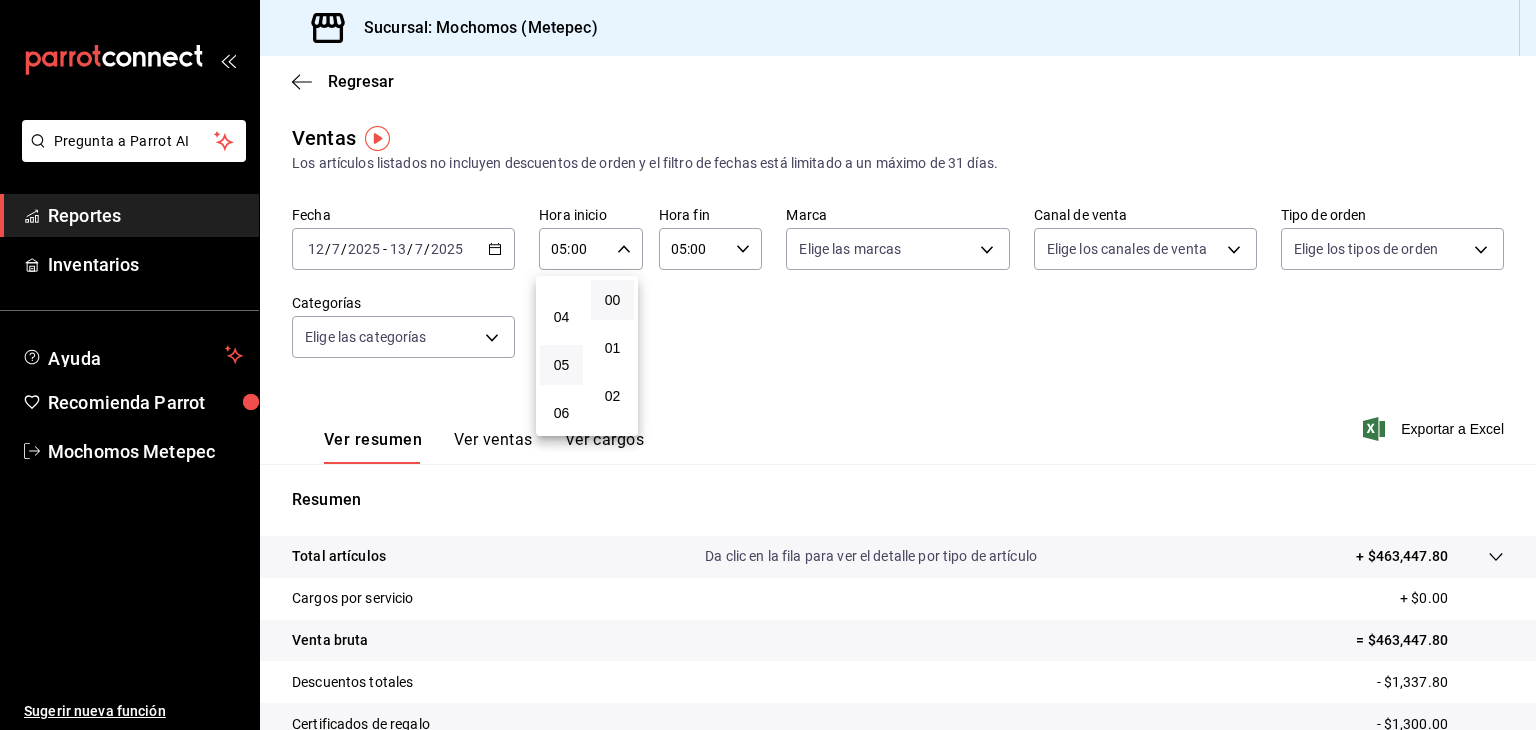 click at bounding box center [768, 365] 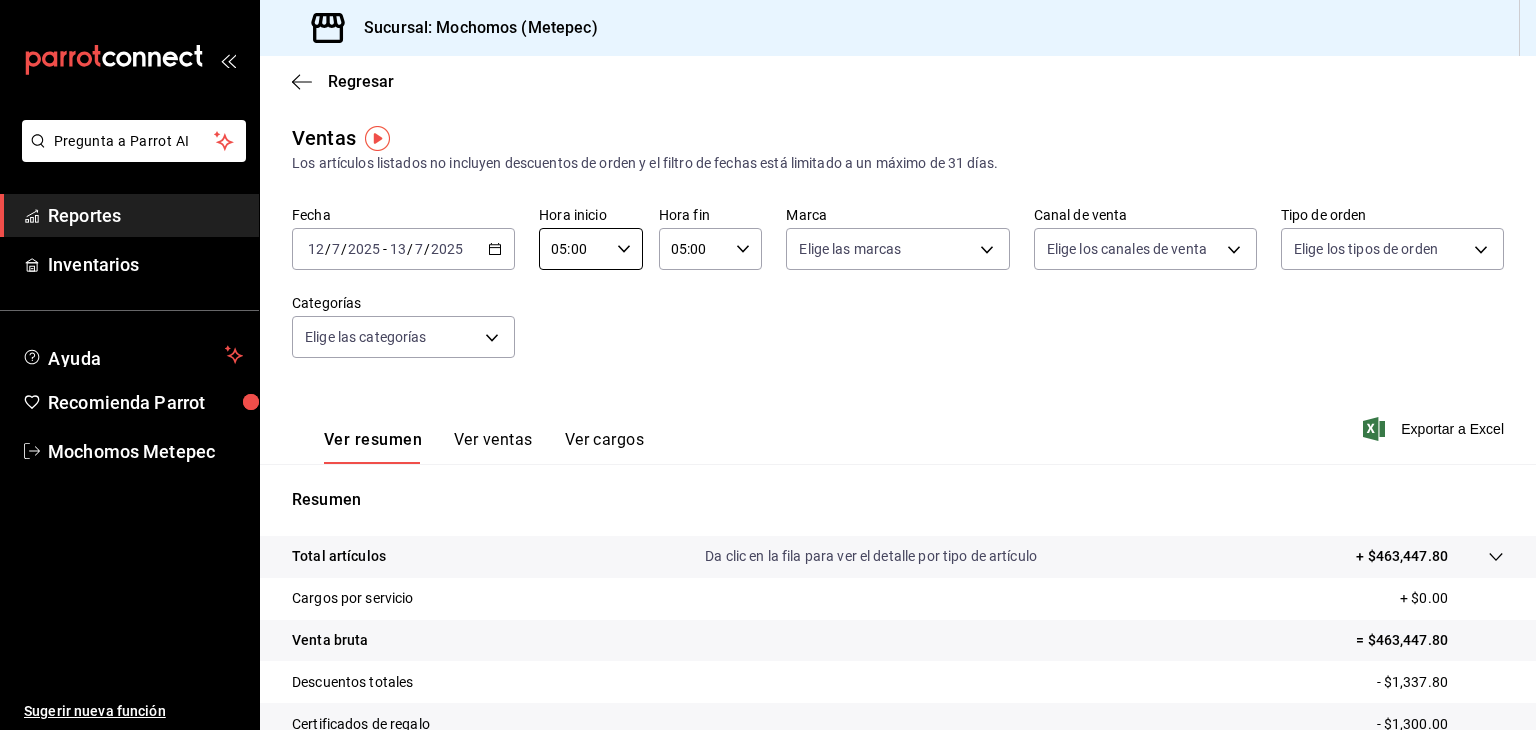 click on "Pregunta a Parrot AI Reportes   Inventarios   Ayuda Recomienda Parrot   Mochomos Metepec   Sugerir nueva función   Sucursal: Mochomos (Metepec) Regresar Ventas Los artículos listados no incluyen descuentos de orden y el filtro de fechas está limitado a un máximo de 31 días. Fecha [DATE] [DATE] - [DATE] [DATE] Hora inicio 05:00 Hora inicio Hora fin 05:00 Hora fin Marca Elige las marcas Canal de venta Elige los canales de venta Tipo de orden Elige los tipos de orden Categorías Elige las categorías Ver resumen Ver ventas Ver cargos Exportar a Excel Resumen Total artículos Da clic en la fila para ver el detalle por tipo de artículo + $463,447.80 Cargos por servicio + $0.00 Venta bruta = $463,447.80 Descuentos totales - $1,337.80 Certificados de regalo - $1,300.00 Venta total = $460,810.00 Impuestos - $63,560.00 Venta neta = $397,250.00 Pregunta a Parrot AI Reportes   Inventarios   Ayuda Recomienda Parrot   Mochomos Metepec   Sugerir nueva función   Ver video tutorial Ir a video" at bounding box center [768, 365] 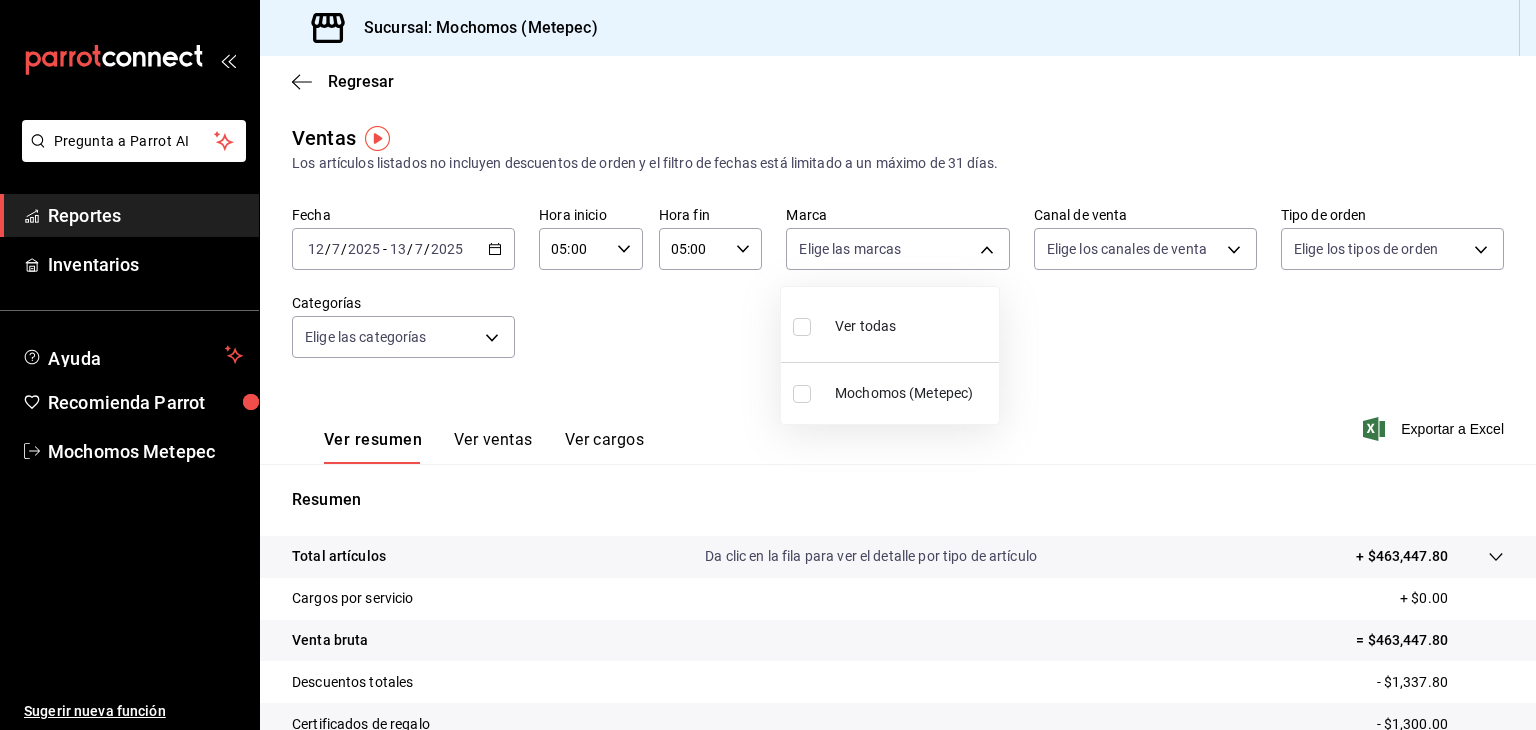 click at bounding box center [802, 327] 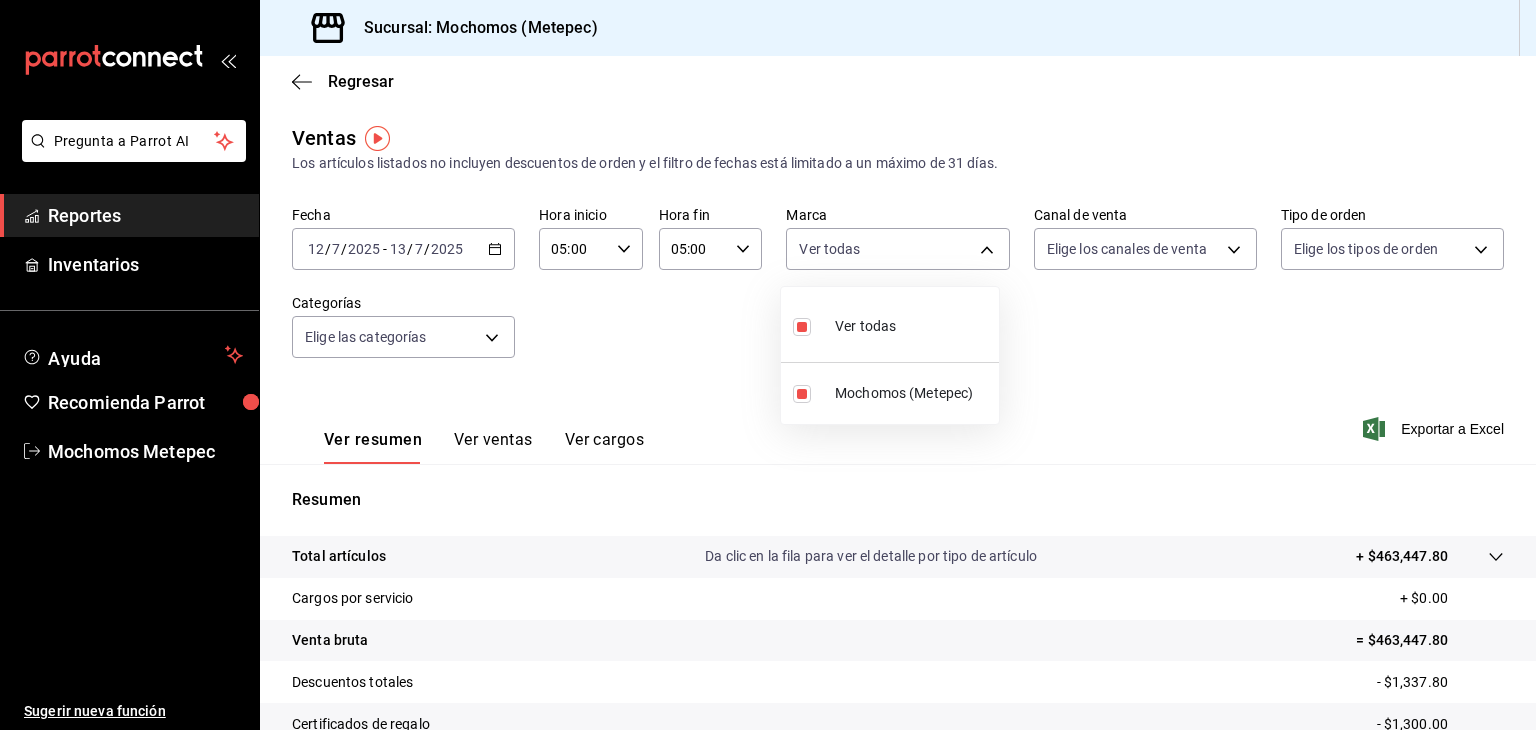 click at bounding box center (768, 365) 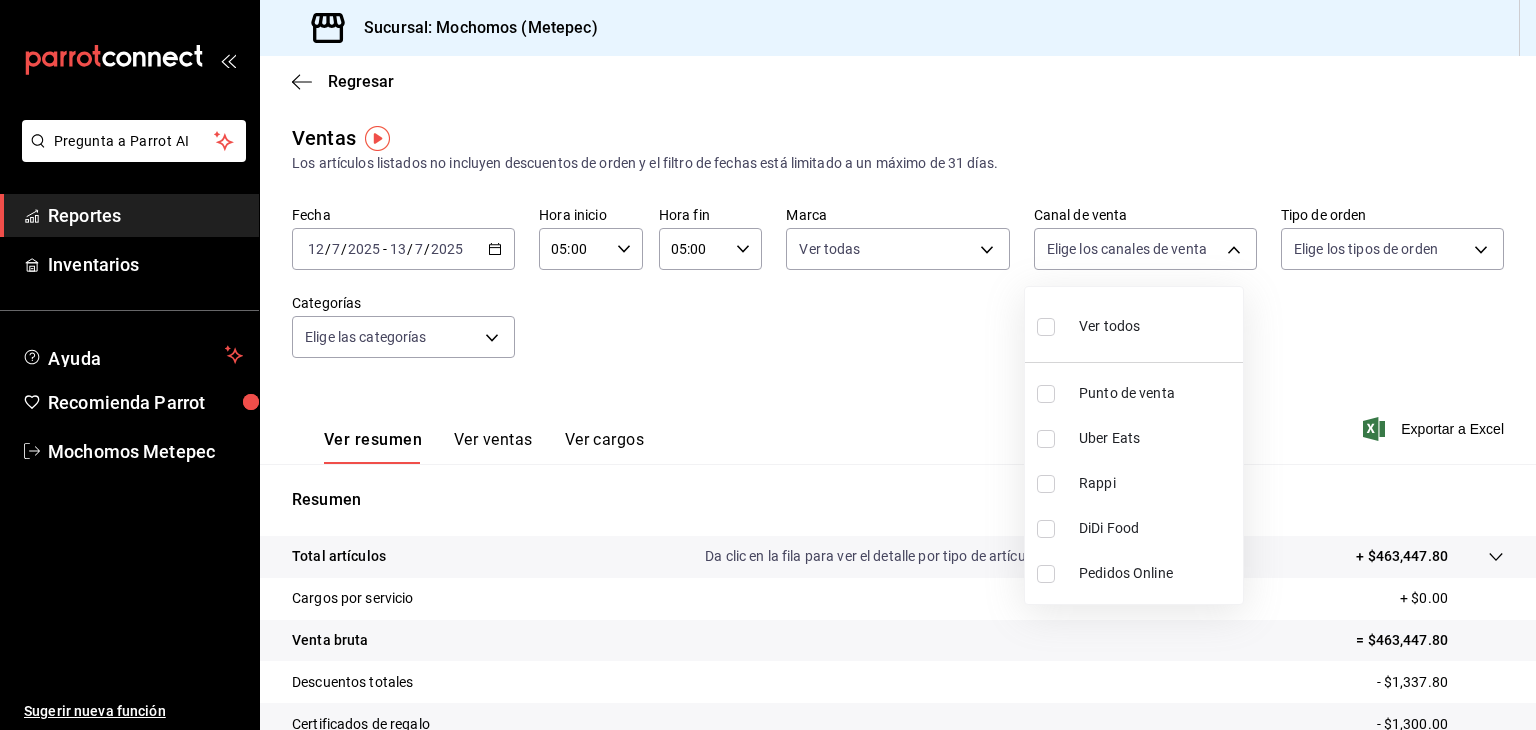click on "Pregunta a Parrot AI Reportes   Inventarios   Ayuda Recomienda Parrot   Mochomos Metepec   Sugerir nueva función   Sucursal: Mochomos (Metepec) Regresar Ventas Los artículos listados no incluyen descuentos de orden y el filtro de fechas está limitado a un máximo de 31 días. Fecha [DATE] [DATE] - [DATE] [DATE] Hora inicio 05:00 Hora inicio Hora fin 05:00 Hora fin Marca Ver todas 2365f74e-aa6b-4392-bdf2-72765591bddf Canal de venta Elige los canales de venta Tipo de orden Elige los tipos de orden Categorías Elige las categorías Ver resumen Ver ventas Ver cargos Exportar a Excel Resumen Total artículos Da clic en la fila para ver el detalle por tipo de artículo + $463,447.80 Cargos por servicio + $0.00 Venta bruta = $463,447.80 Descuentos totales - $1,337.80 Certificados de regalo - $1,300.00 Venta total = $460,810.00 Impuestos - $63,560.00 Venta neta = $397,250.00 Pregunta a Parrot AI Reportes   Inventarios   Ayuda Recomienda Parrot   Mochomos Metepec   Sugerir nueva función" at bounding box center [768, 365] 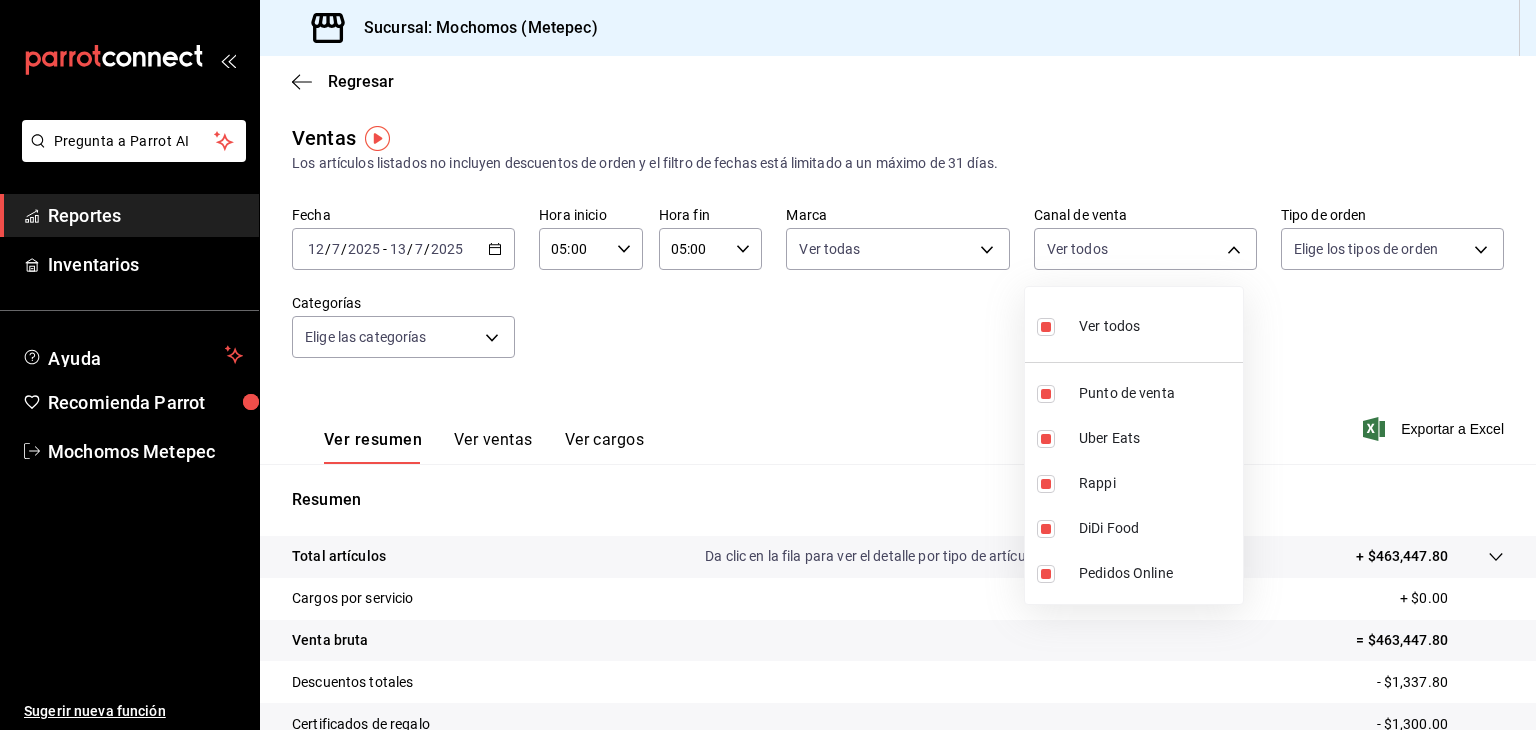 click at bounding box center (768, 365) 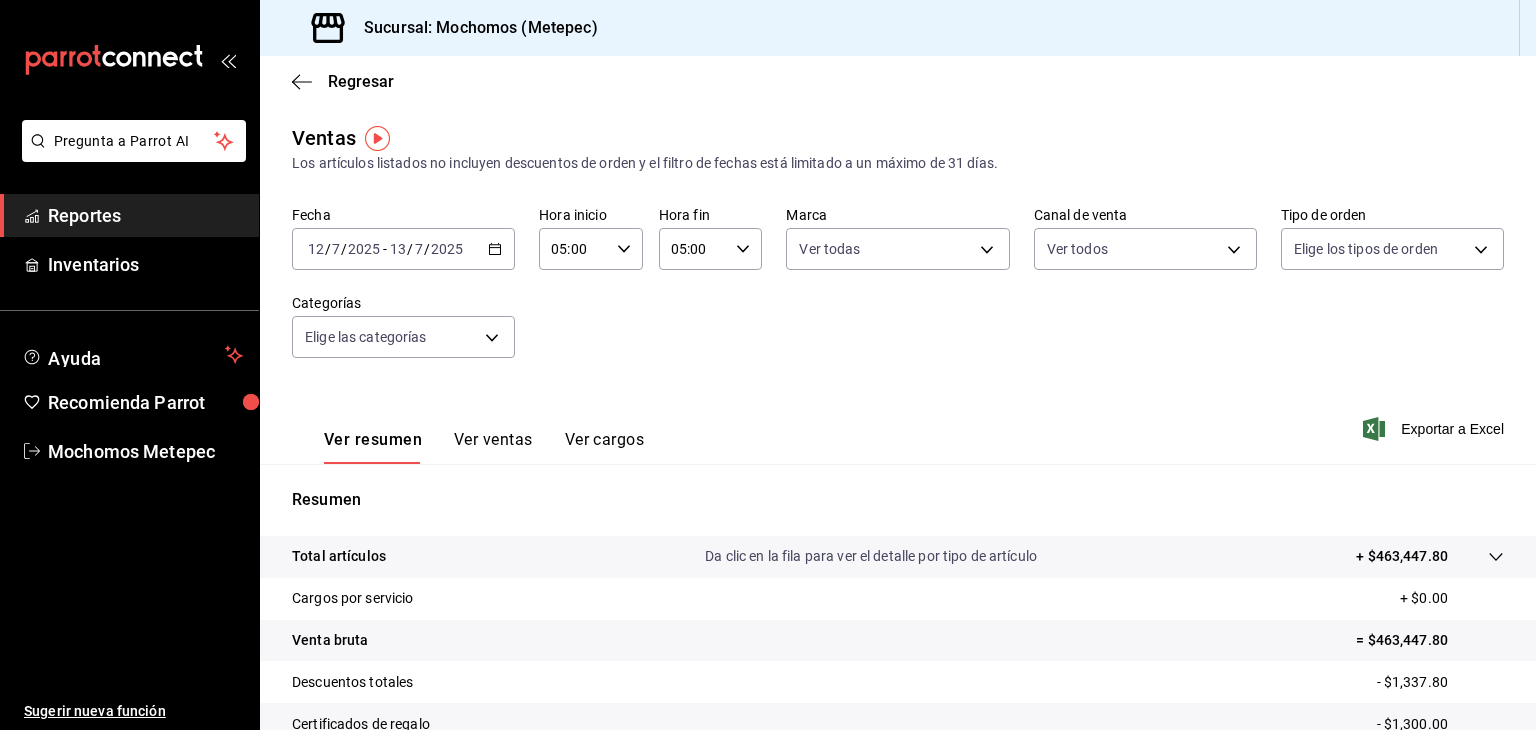 click on "Pregunta a Parrot AI Reportes   Inventarios   Ayuda Recomienda Parrot   Mochomos Metepec   Sugerir nueva función   Sucursal: Mochomos (Metepec) Regresar Ventas Los artículos listados no incluyen descuentos de orden y el filtro de fechas está limitado a un máximo de 31 días. Fecha [DATE] [DATE] - [DATE] [DATE] Hora inicio 05:00 Hora inicio Hora fin 05:00 Hora fin Marca Ver todas 2365f74e-aa6b-4392-bdf2-72765591bddf Canal de venta Ver todos PARROT,UBER_EATS,RAPPI,DIDI_FOOD,ONLINE Tipo de orden Elige los tipos de orden Categorías Elige las categorías Ver resumen Ver ventas Ver cargos Exportar a Excel Resumen Total artículos Da clic en la fila para ver el detalle por tipo de artículo + $463,447.80 Cargos por servicio + $0.00 Venta bruta = $463,447.80 Descuentos totales - $1,337.80 Certificados de regalo - $1,300.00 Venta total = $460,810.00 Impuestos - $63,560.00 Venta neta = $397,250.00 Pregunta a Parrot AI Reportes   Inventarios   Ayuda Recomienda Parrot   Mochomos Metepec" at bounding box center [768, 365] 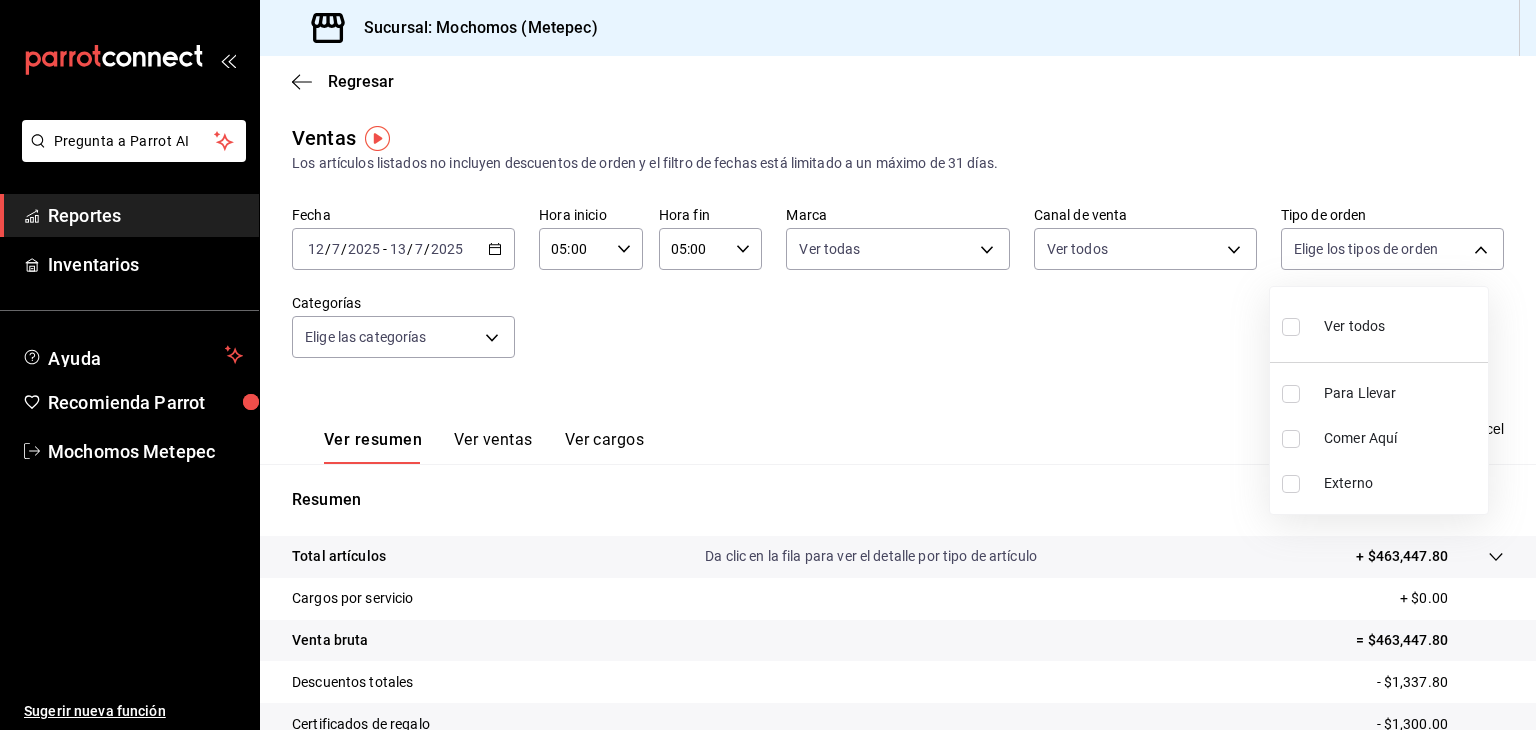 click at bounding box center (1291, 327) 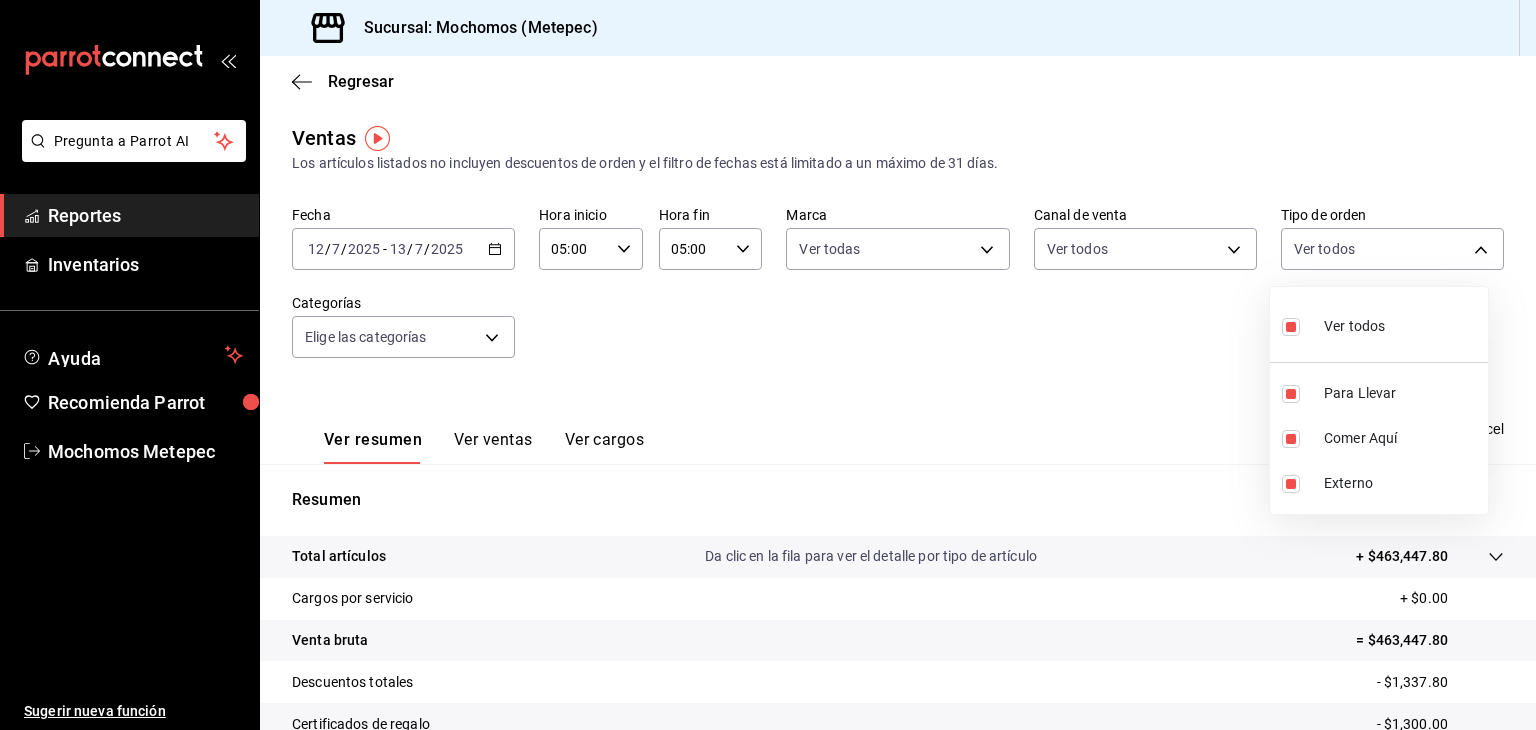 click at bounding box center [768, 365] 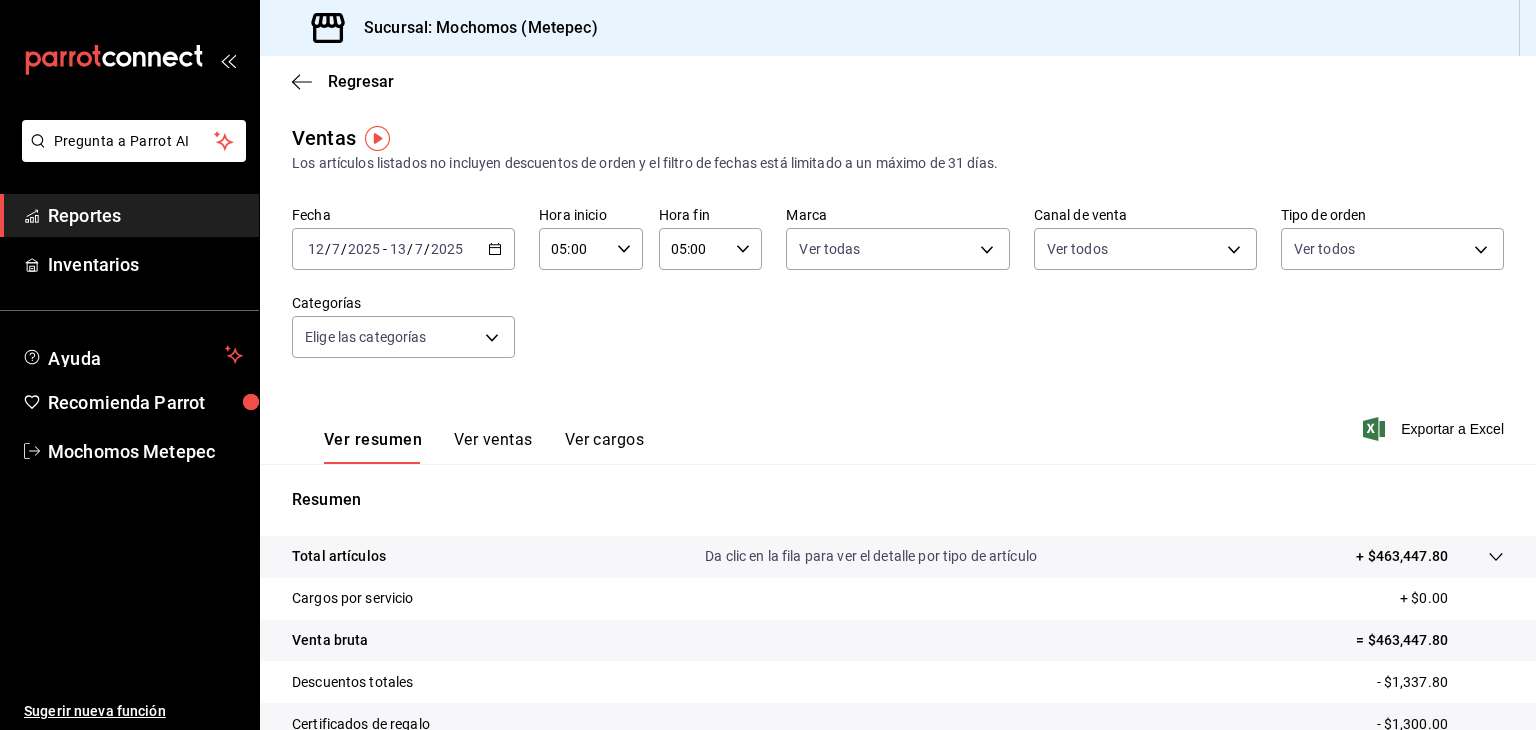 click on "Pregunta a Parrot AI Reportes   Inventarios   Ayuda Recomienda Parrot   Mochomos Metepec   Sugerir nueva función   Sucursal: Mochomos (Metepec) Regresar Ventas Los artículos listados no incluyen descuentos de orden y el filtro de fechas está limitado a un máximo de 31 días. Fecha [DATE] [DATE] - [DATE] [DATE] Hora inicio 05:00 Hora inicio Hora fin 05:00 Hora fin Marca Ver todas 2365f74e-aa6b-4392-bdf2-72765591bddf Canal de venta Ver todos PARROT,UBER_EATS,RAPPI,DIDI_FOOD,ONLINE Tipo de orden Ver todos 3a236ed8-2e24-47ca-8e59-ead494492482,da8509e8-5fca-4f62-958e-973104937870,EXTERNAL Categorías Elige las categorías Ver resumen Ver ventas Ver cargos Exportar a Excel Resumen Total artículos Da clic en la fila para ver el detalle por tipo de artículo + $463,447.80 Cargos por servicio + $0.00 Venta bruta = $463,447.80 Descuentos totales - $1,337.80 Certificados de regalo - $1,300.00 Venta total = $460,810.00 Impuestos - $63,560.00 Venta neta = $397,250.00 Pregunta a Parrot AI" at bounding box center (768, 365) 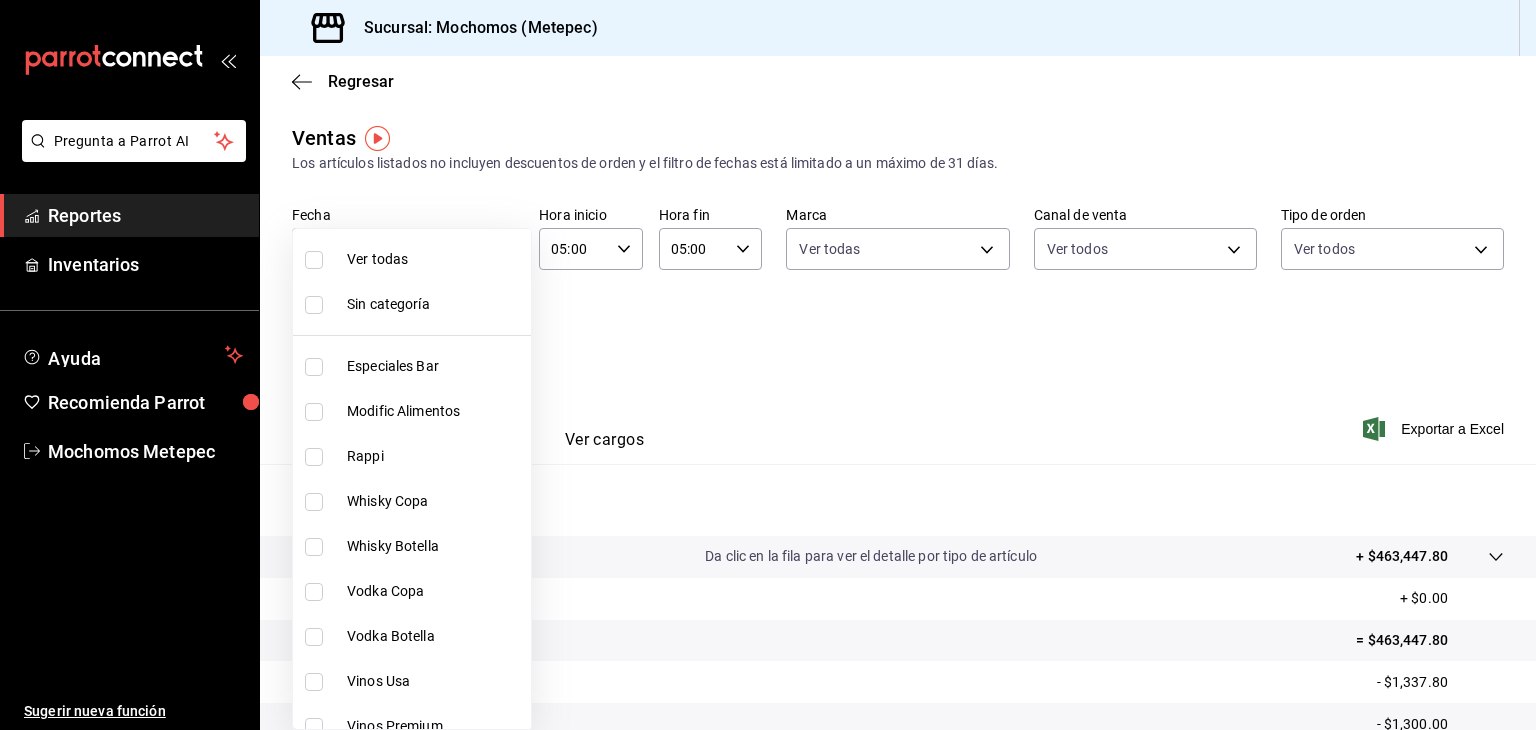 click at bounding box center (314, 260) 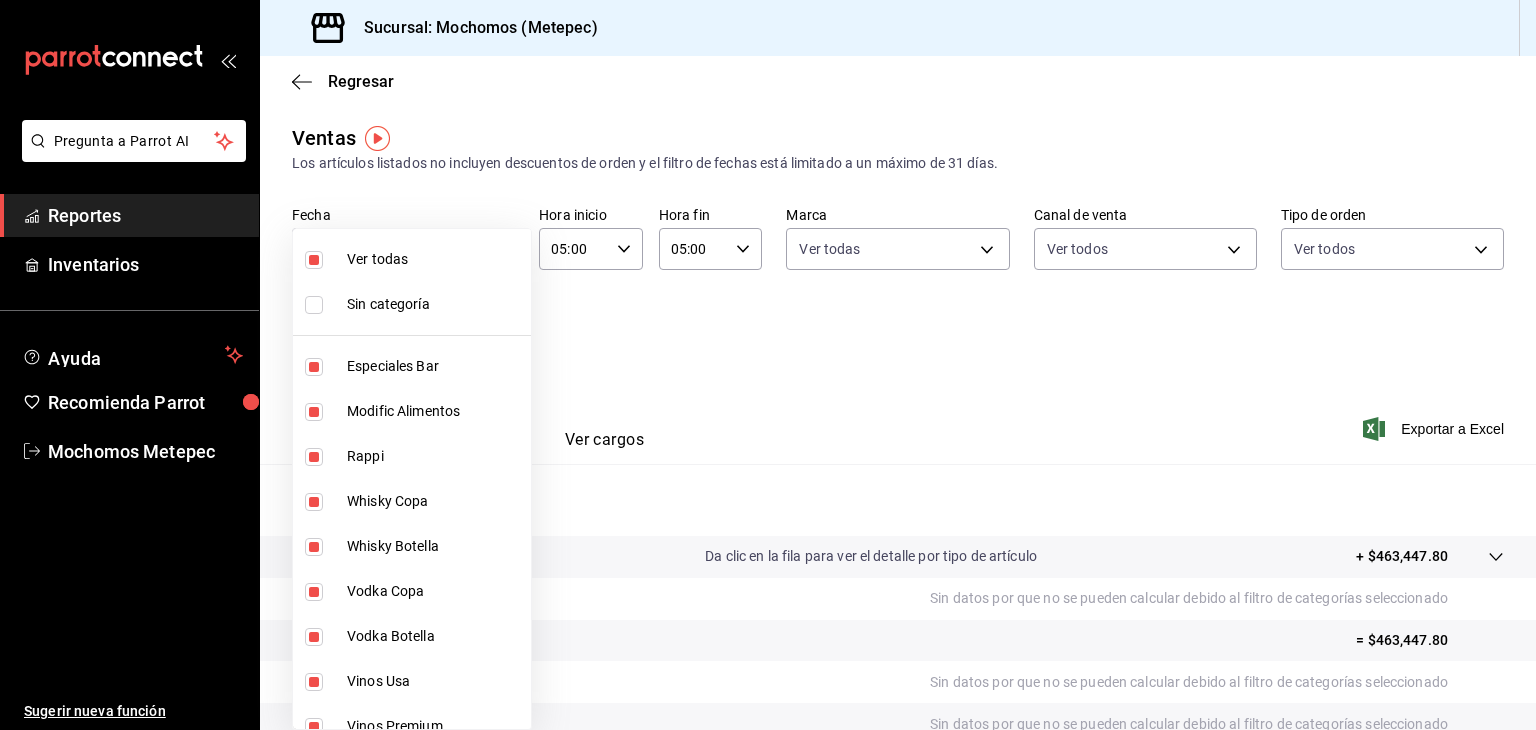click at bounding box center (768, 365) 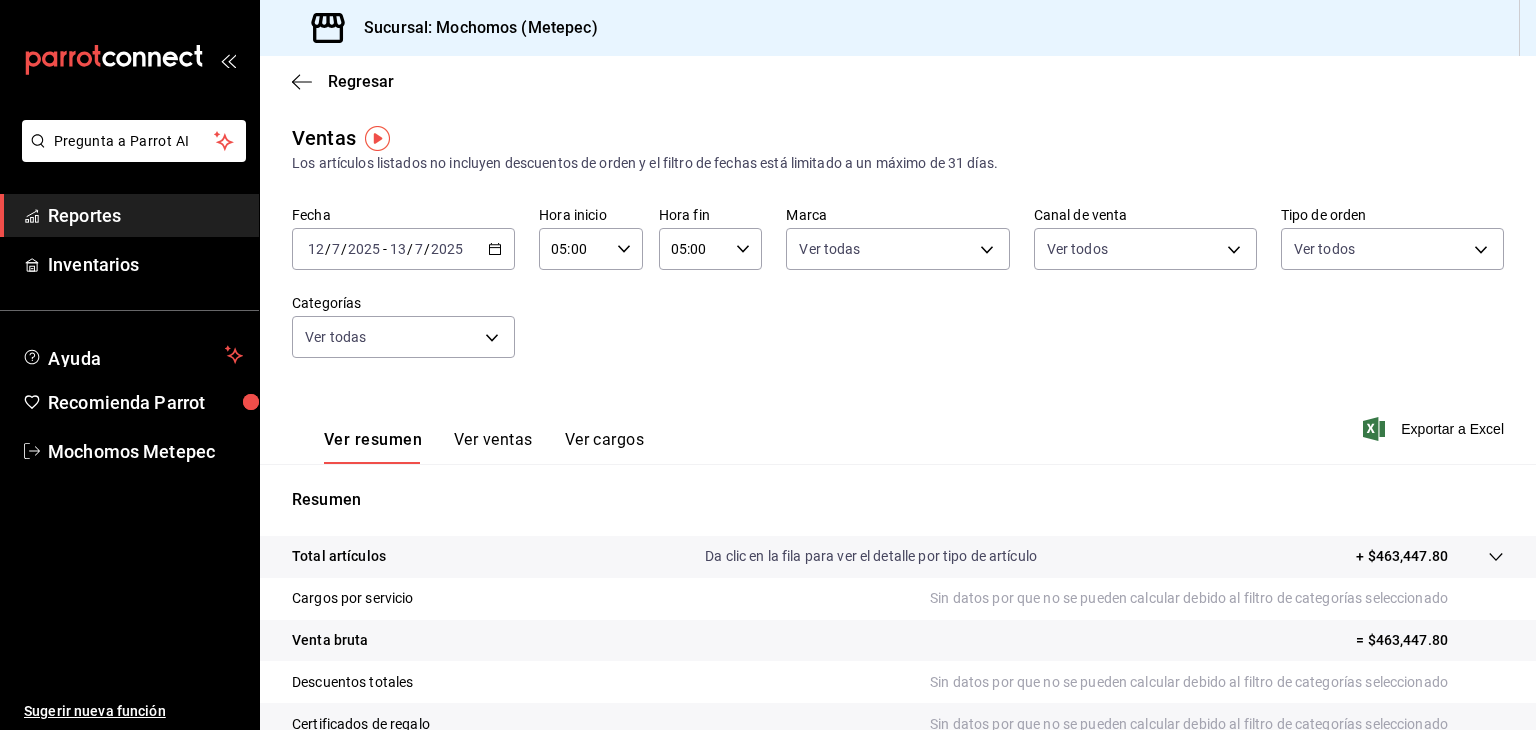 click on "Resumen Total artículos Da clic en la fila para ver el detalle por tipo de artículo + $463,447.80 Cargos por servicio  Sin datos por que no se pueden calcular debido al filtro de categorías seleccionado Venta bruta = $463,447.80 Descuentos totales  Sin datos por que no se pueden calcular debido al filtro de categorías seleccionado Certificados de regalo  Sin datos por que no se pueden calcular debido al filtro de categorías seleccionado Venta total = $463,447.80 Impuestos - $63,560.00 Venta neta = $399,887.80" at bounding box center [898, 691] 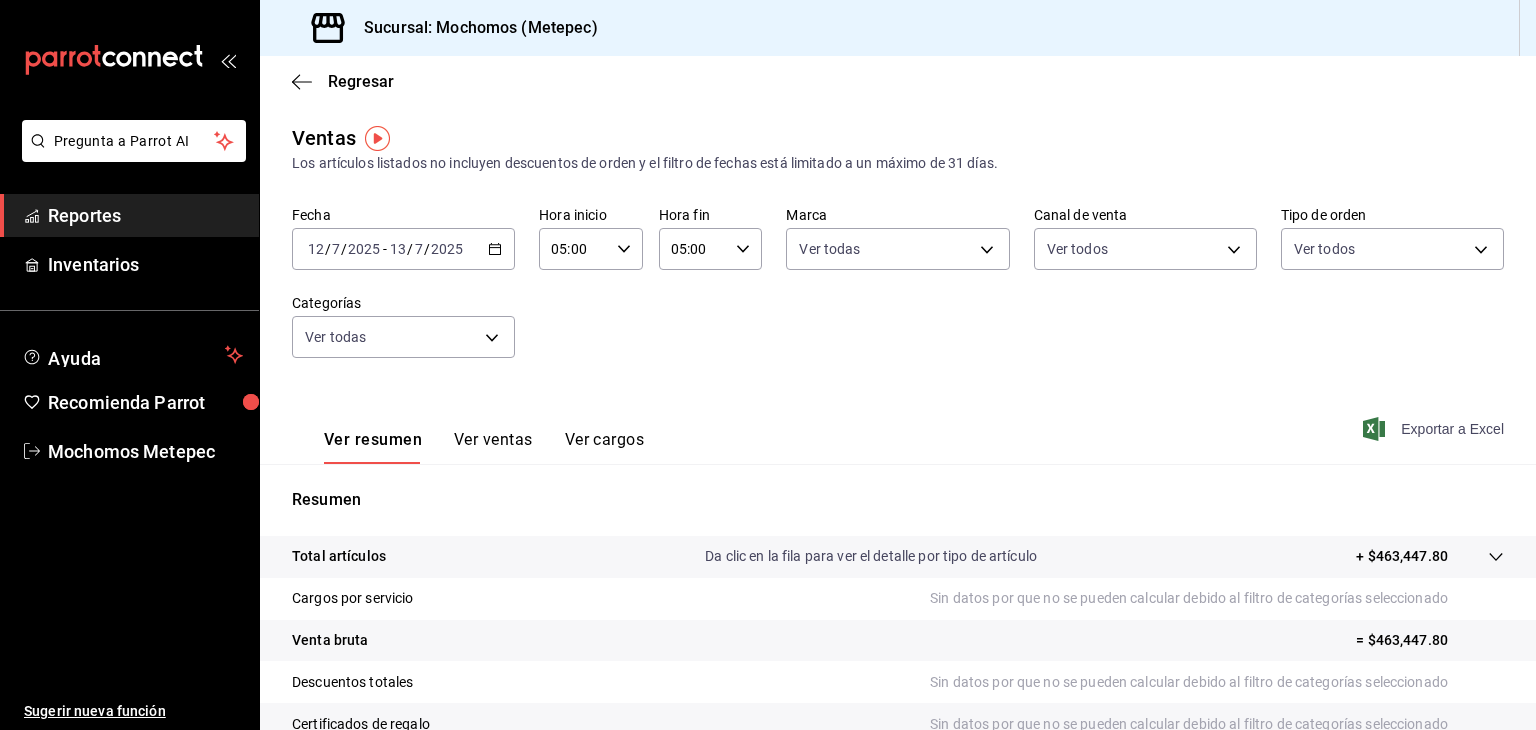 click on "Exportar a Excel" at bounding box center [1435, 429] 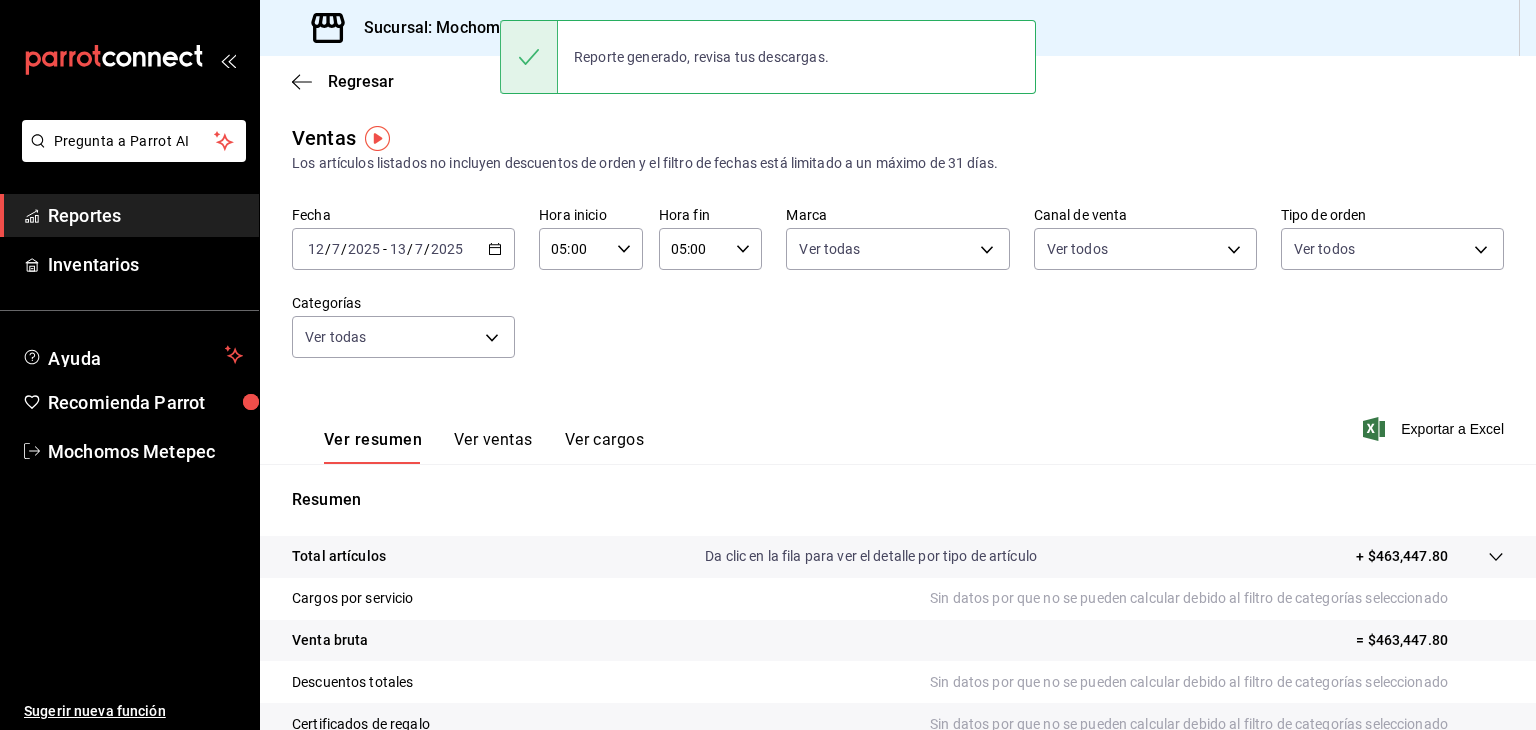 click 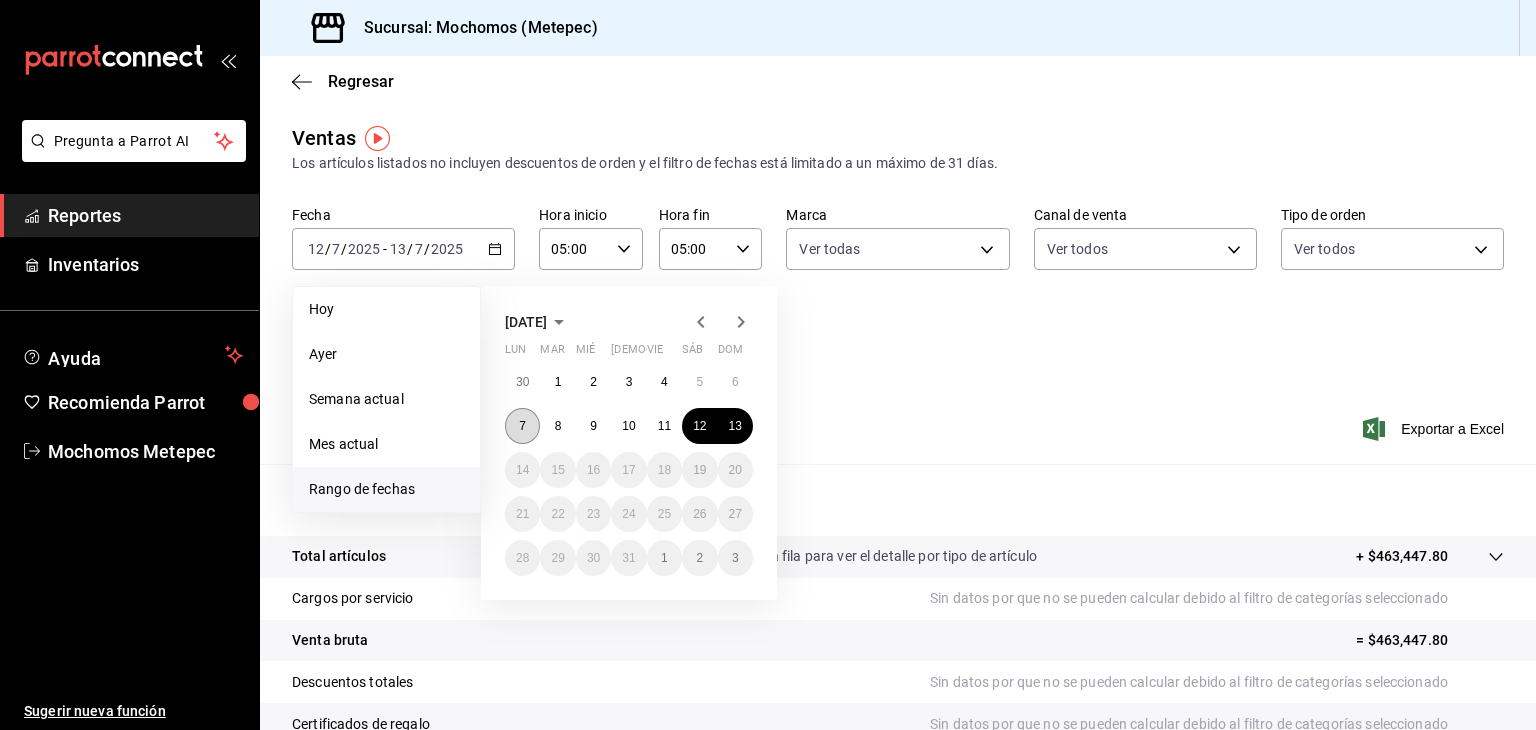 click on "7" at bounding box center (522, 426) 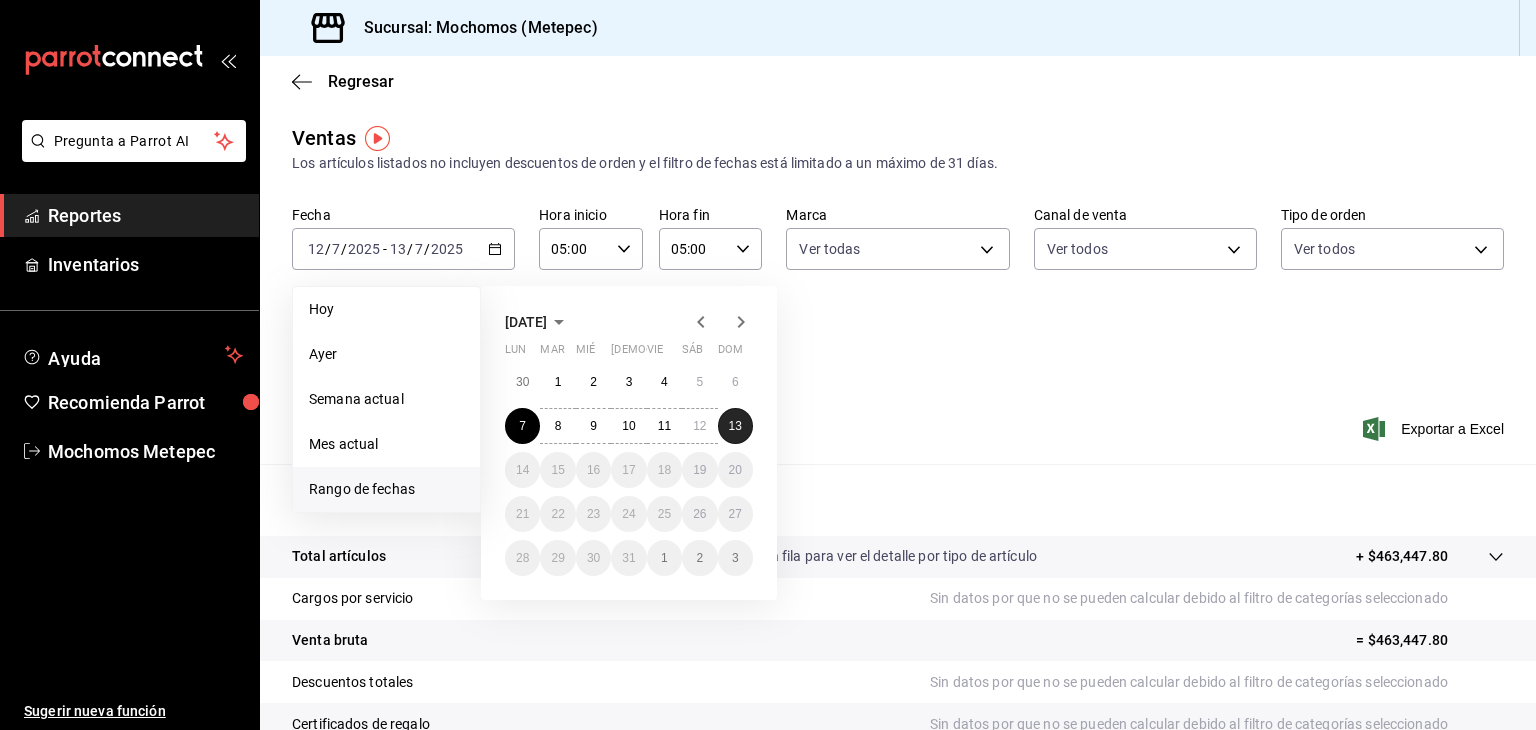 click on "13" at bounding box center [735, 426] 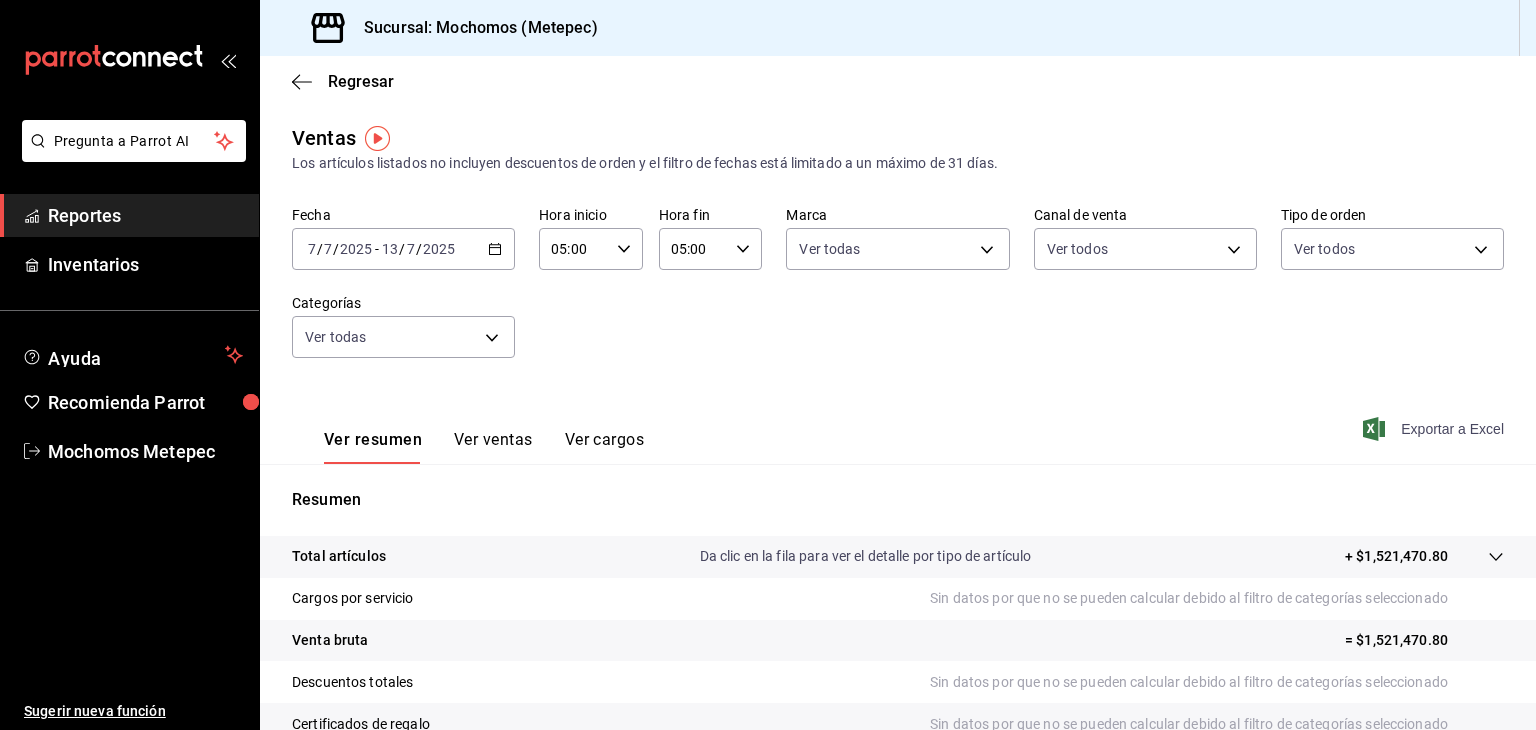 click on "Exportar a Excel" at bounding box center (1435, 429) 